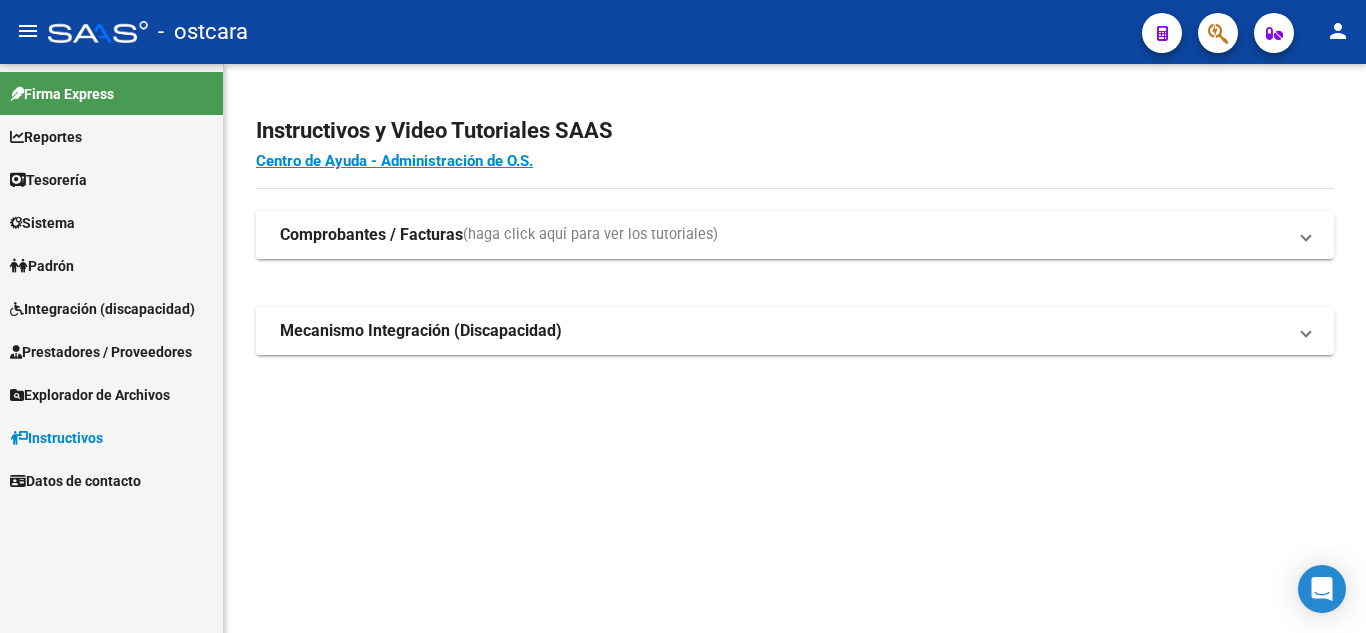 scroll, scrollTop: 0, scrollLeft: 0, axis: both 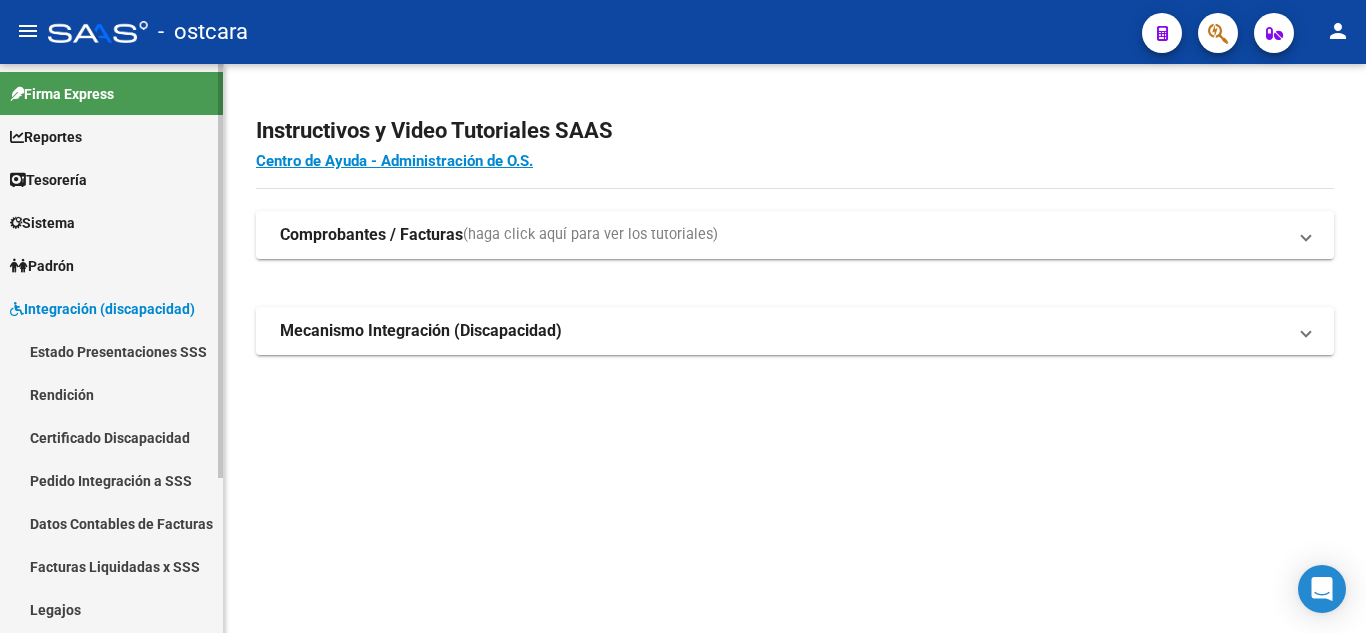 click on "Padrón" at bounding box center [42, 266] 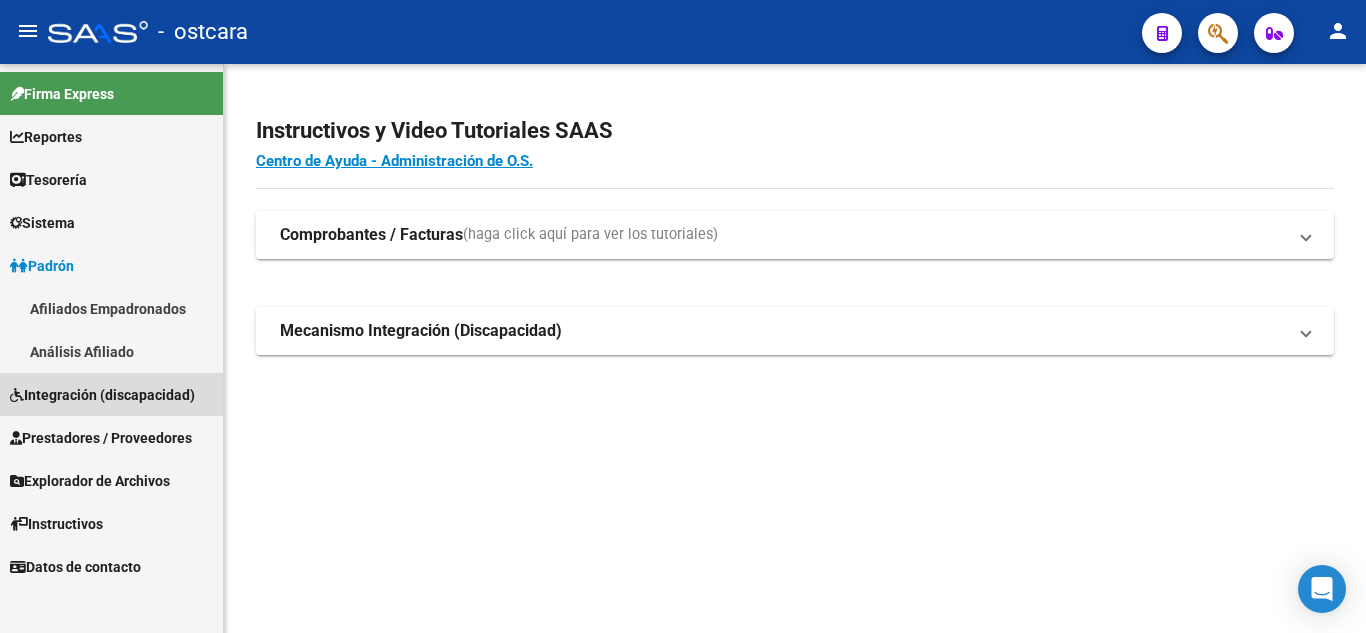 click on "Integración (discapacidad)" at bounding box center (102, 395) 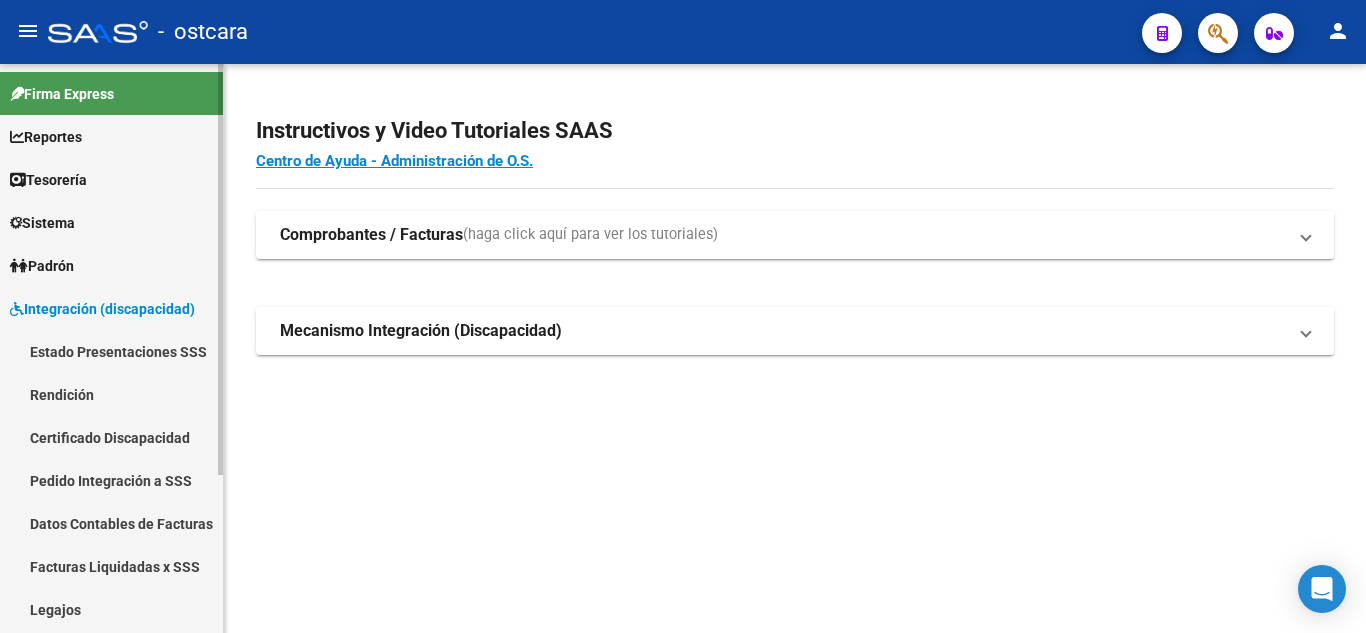 scroll, scrollTop: 100, scrollLeft: 0, axis: vertical 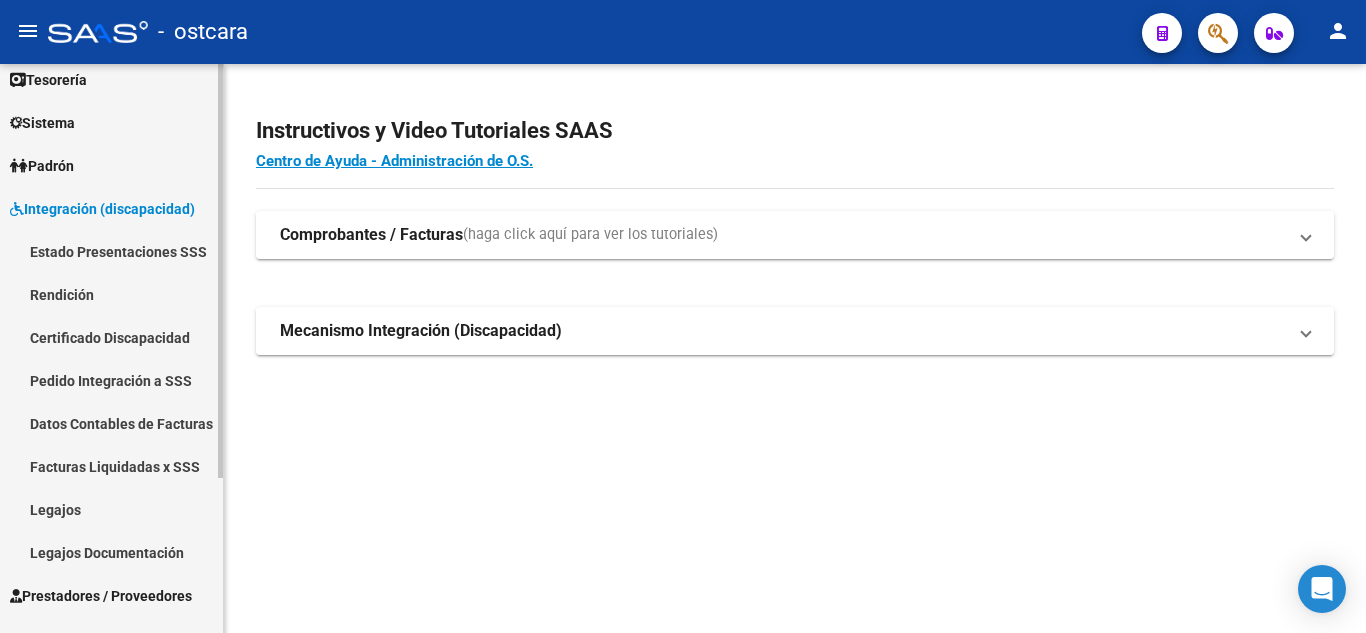 click on "Certificado Discapacidad" at bounding box center [111, 337] 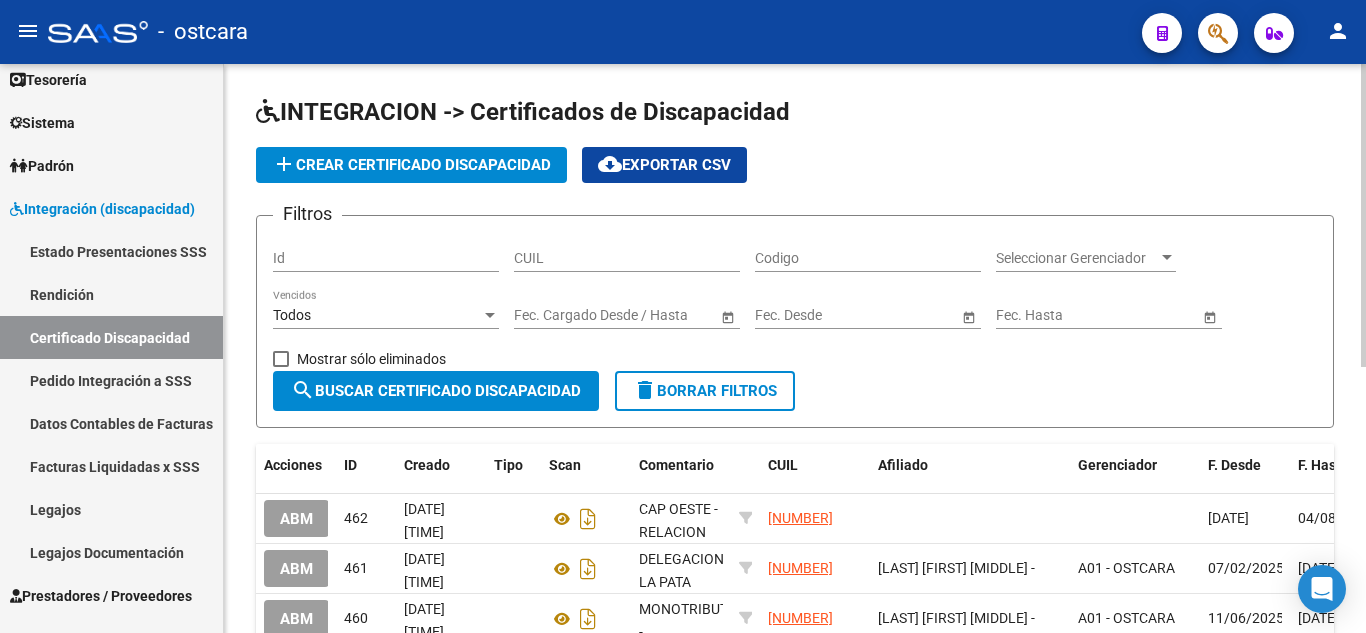 click on "add  Crear Certificado Discapacidad" 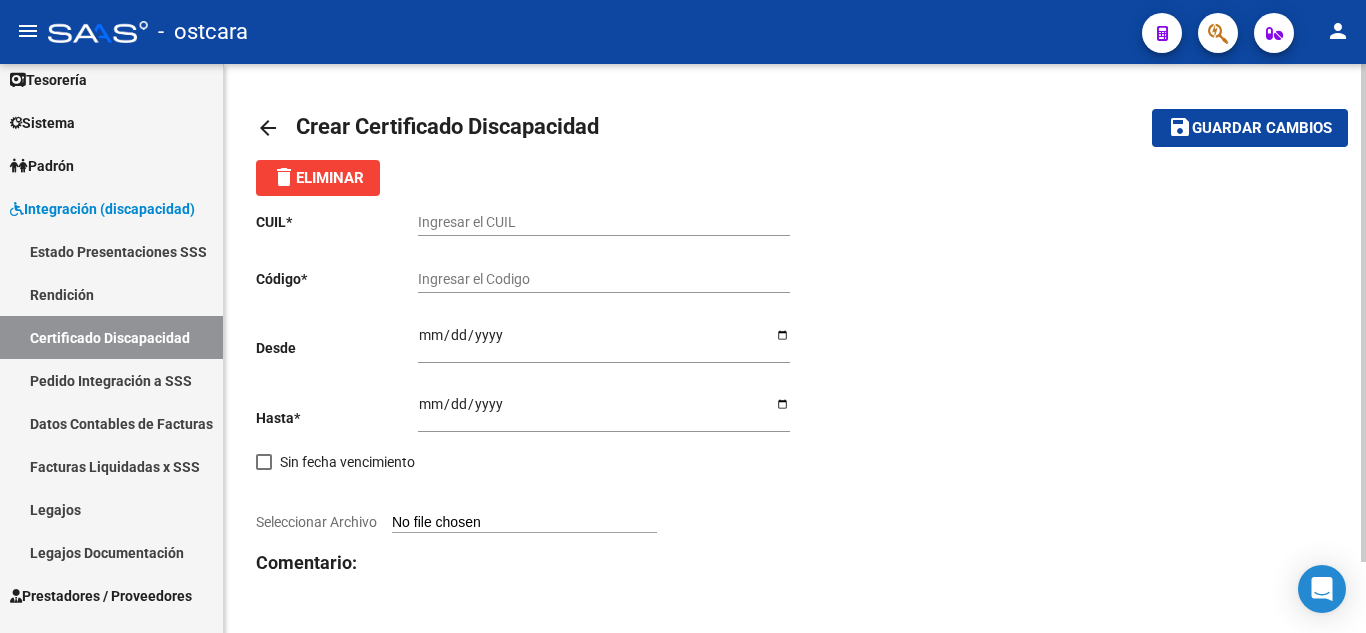 click on "Ingresar el CUIL" at bounding box center (604, 222) 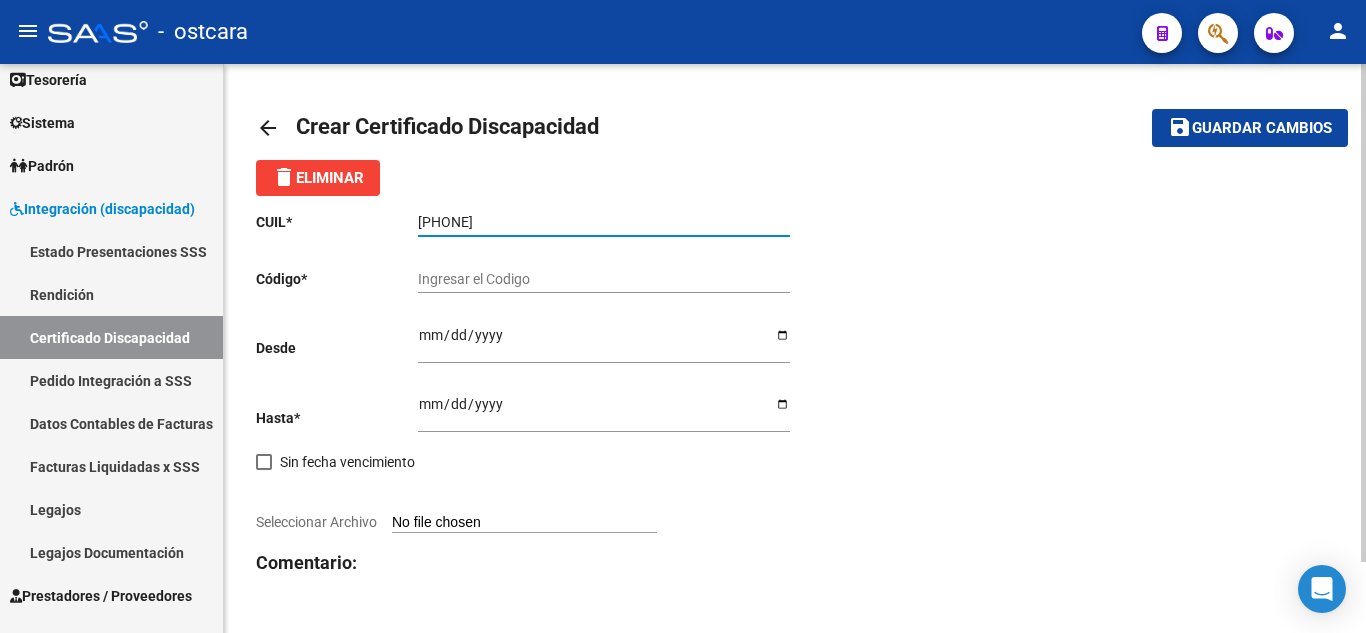 type on "[PHONE]" 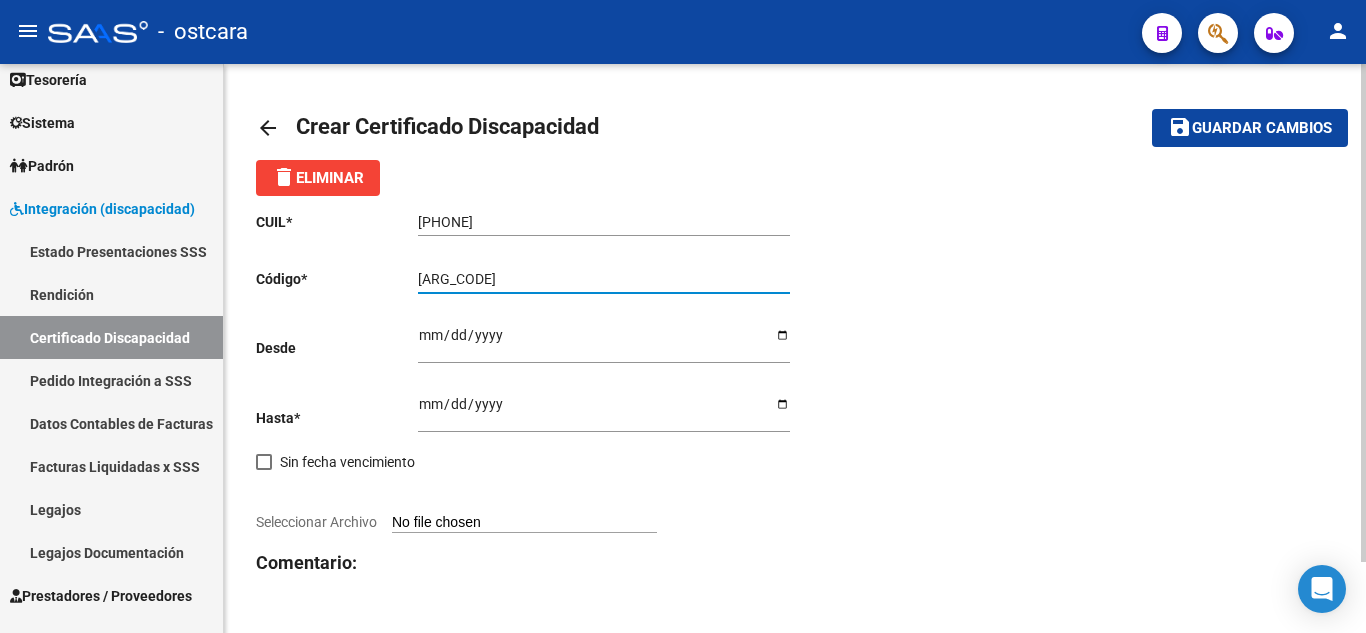 type on "[ARG_CODE]" 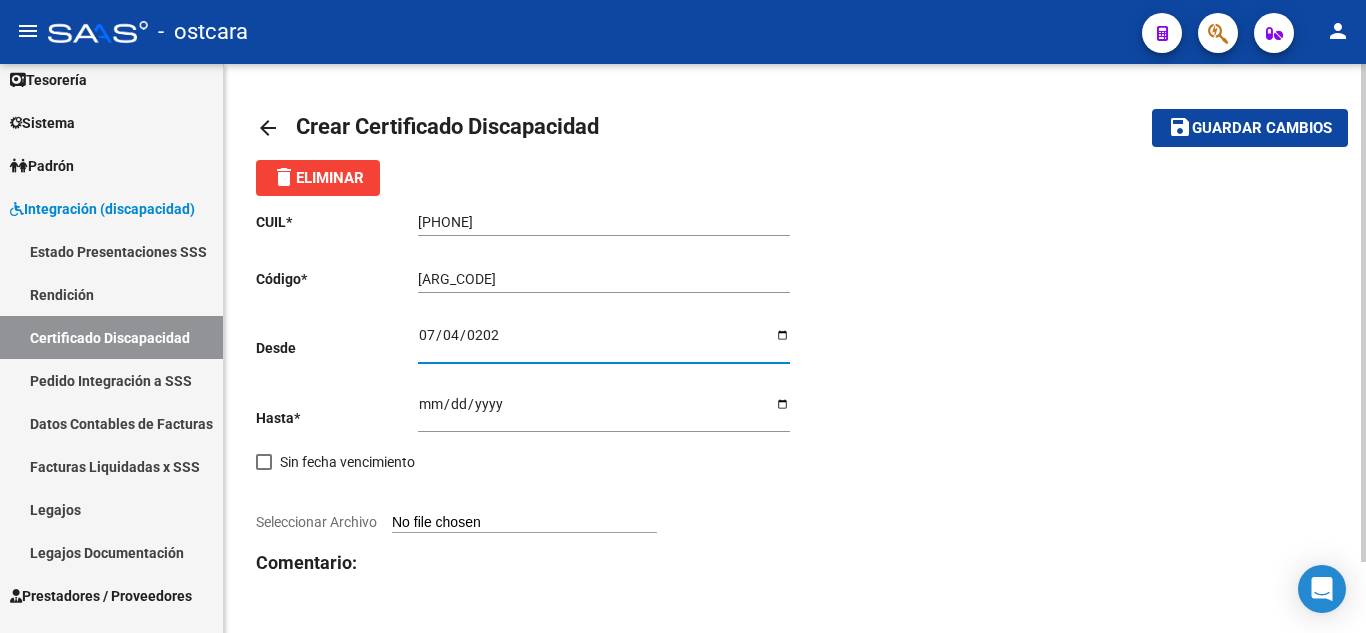 type on "2025-07-04" 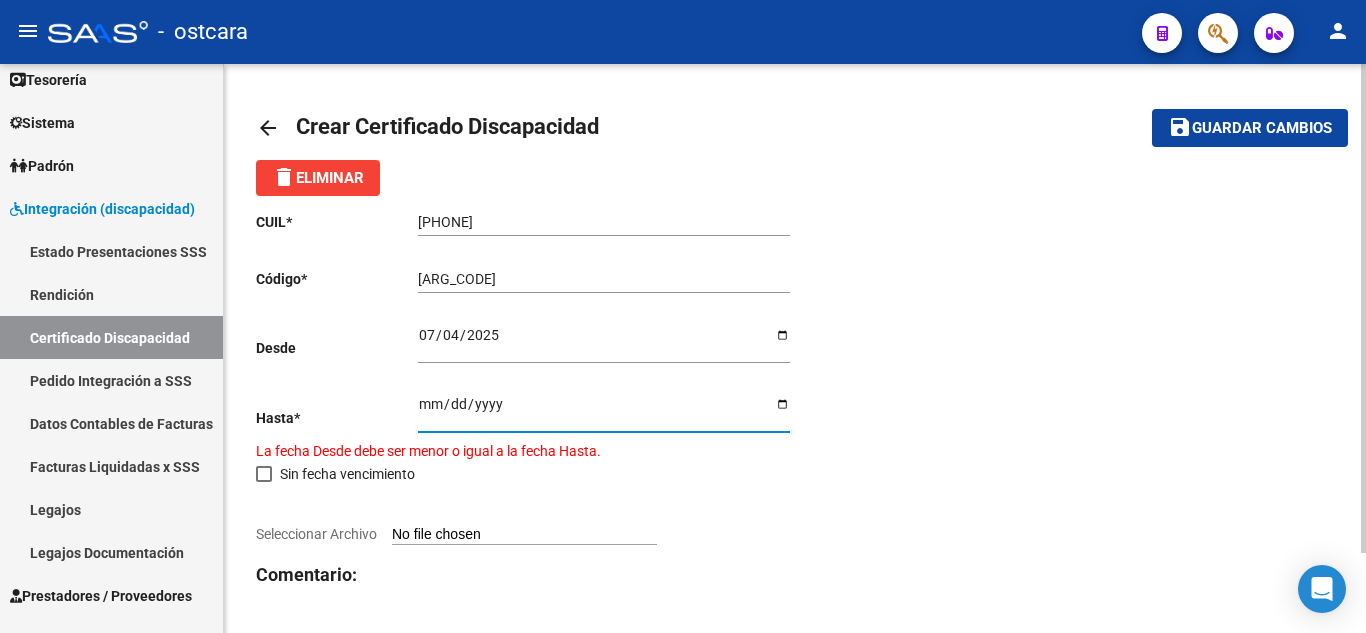 type on "[DATE]" 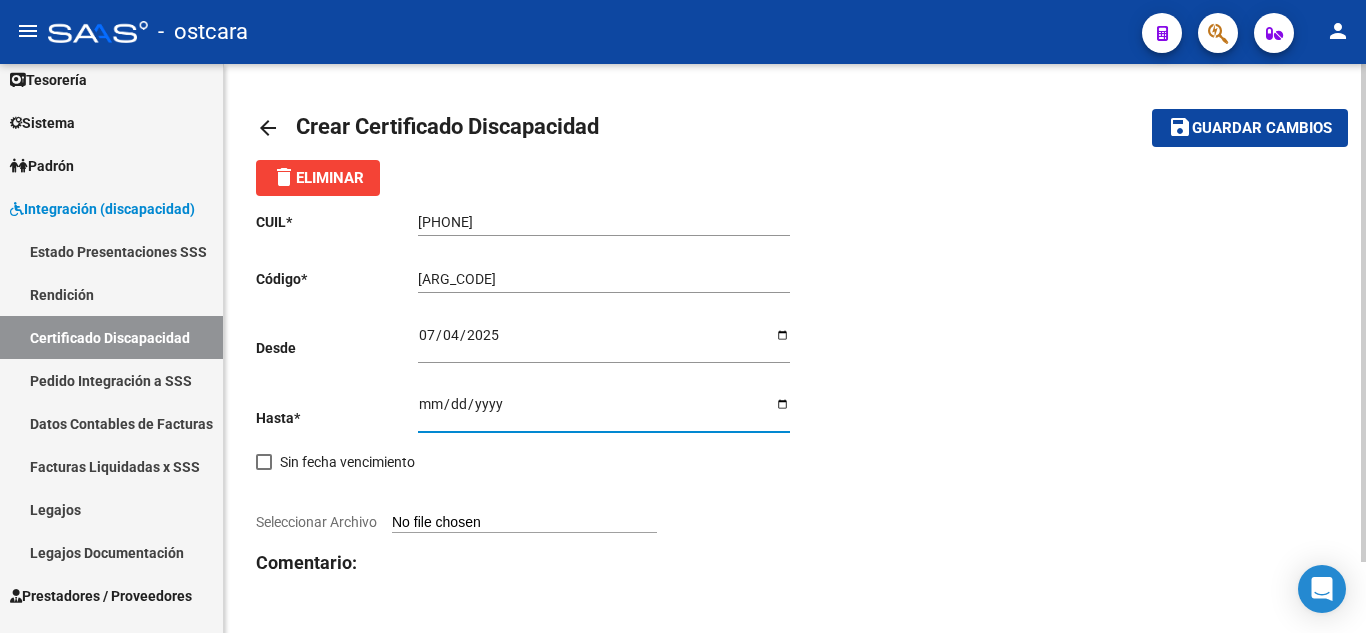 click on "Seleccionar Archivo" at bounding box center [524, 523] 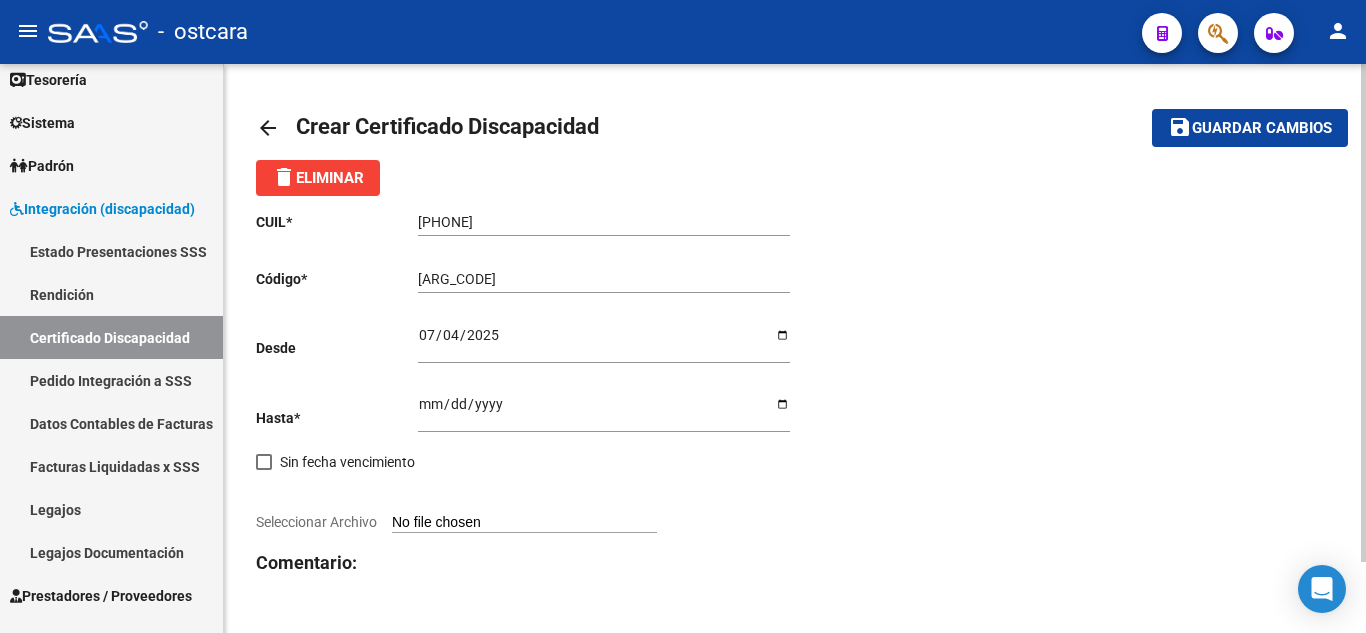 type on "C:\fakepath\[NUMBER] - [NUMBER] - [LAST] [FIRST].jpg" 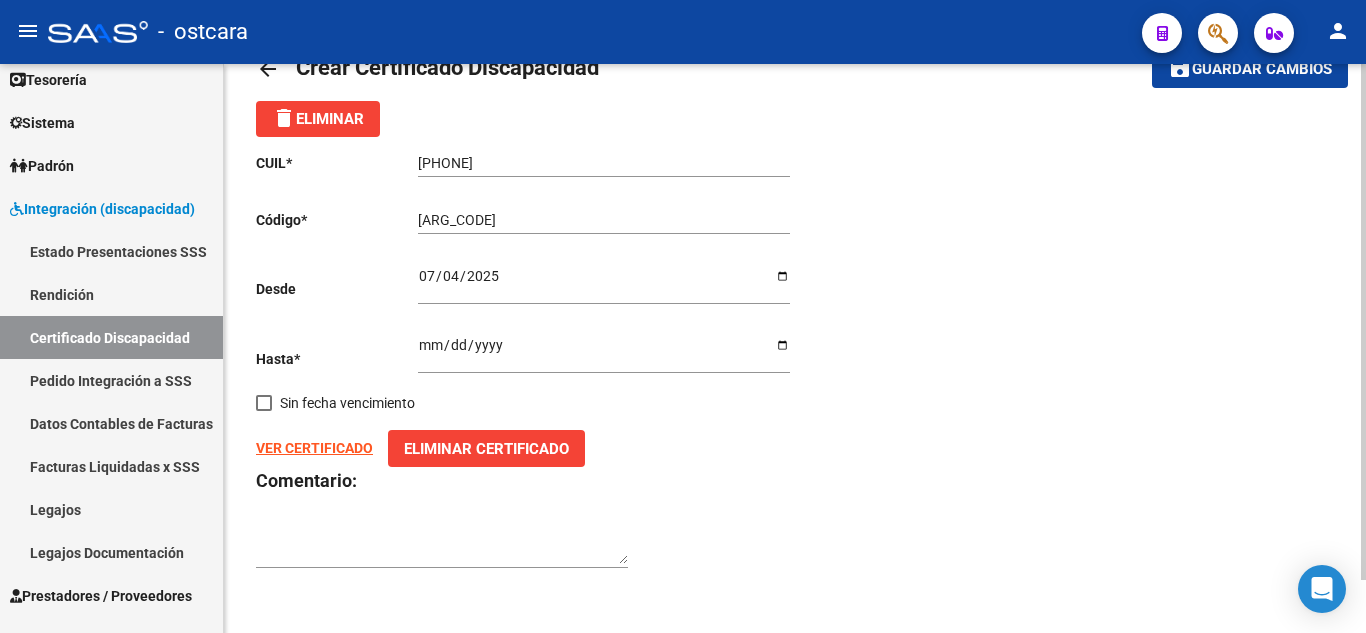 scroll, scrollTop: 59, scrollLeft: 0, axis: vertical 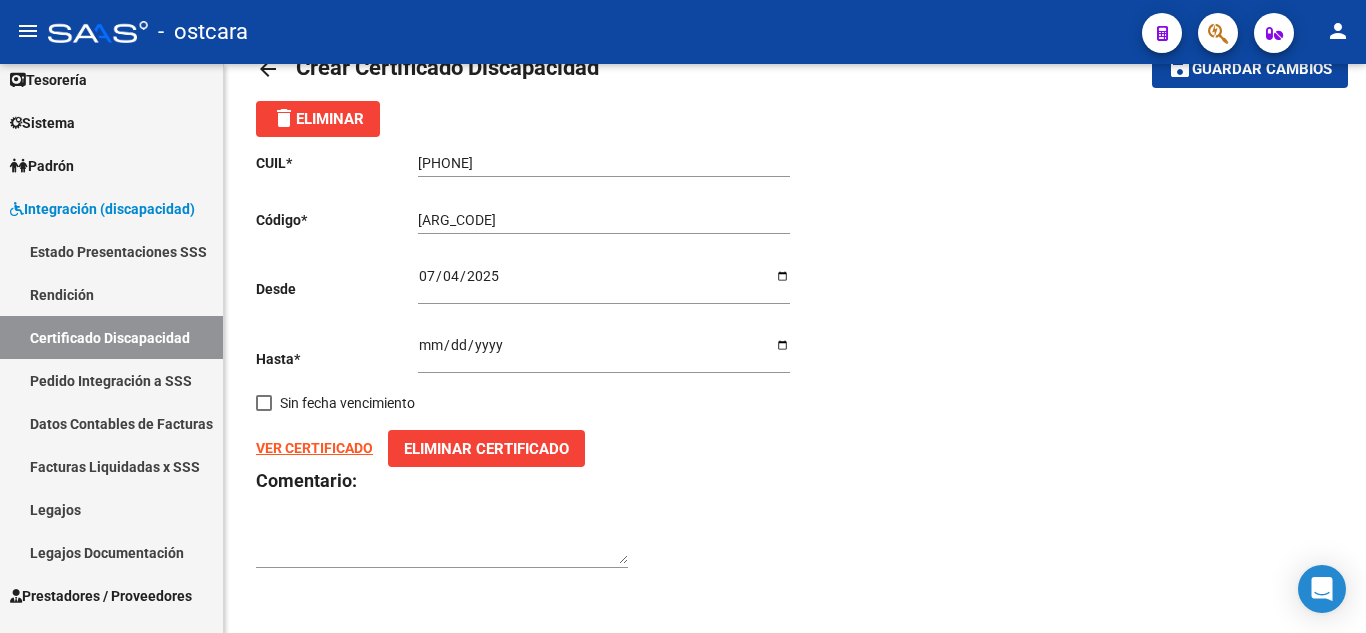 click at bounding box center [442, 545] 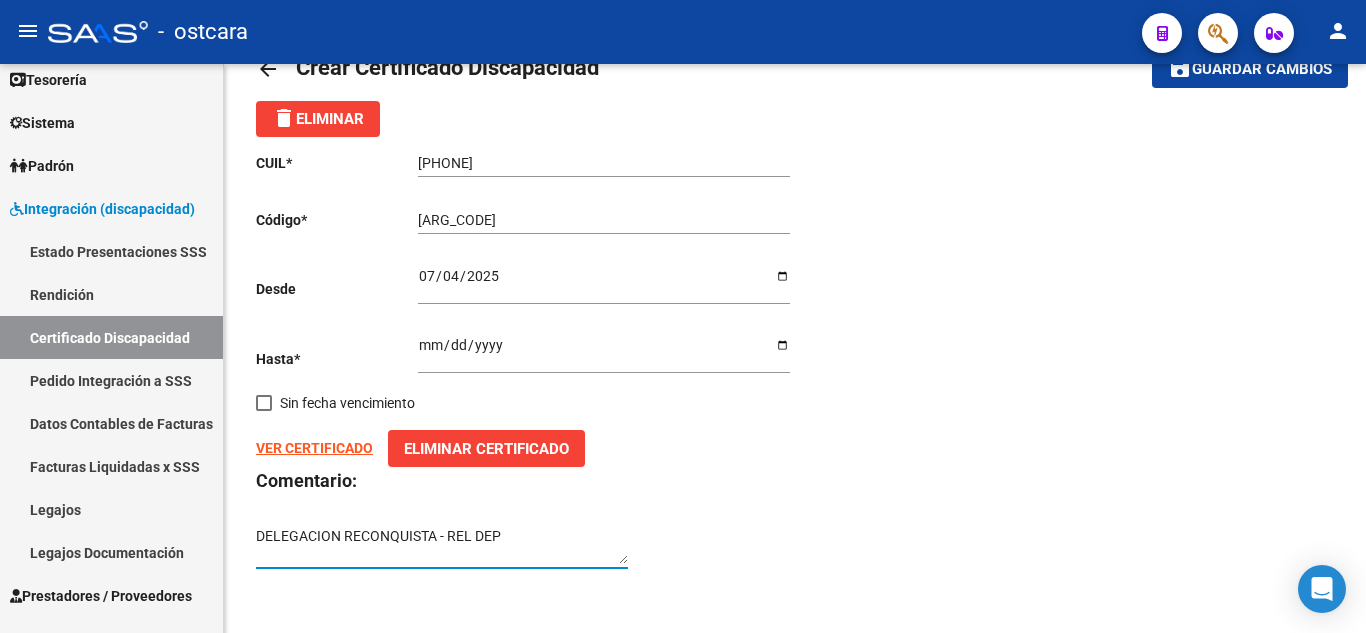 type on "DELEGACION RECONQUISTA - REL DEP" 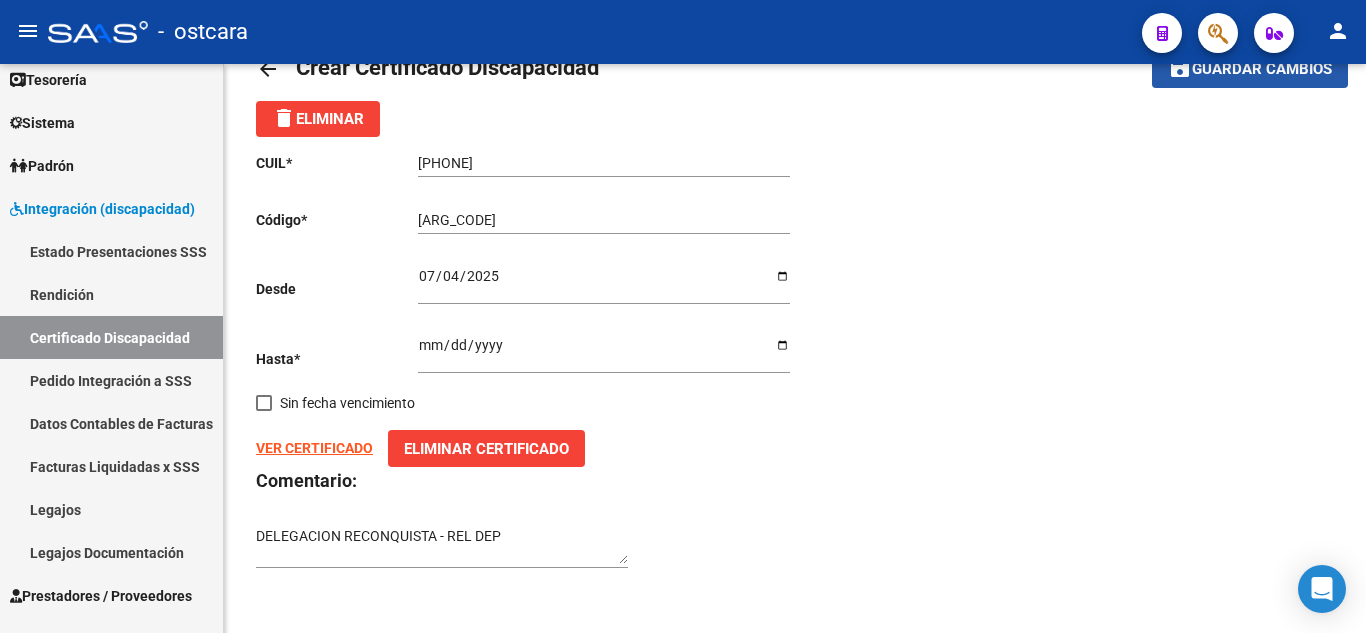 click on "Guardar cambios" 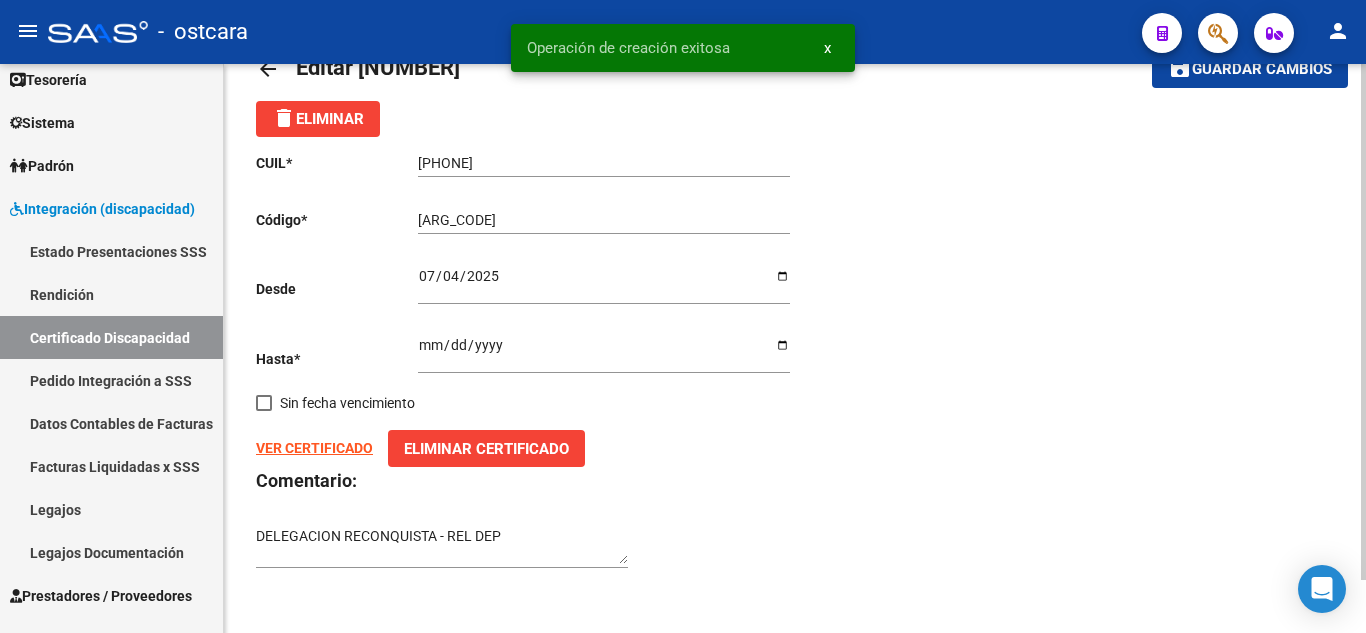 scroll, scrollTop: 0, scrollLeft: 0, axis: both 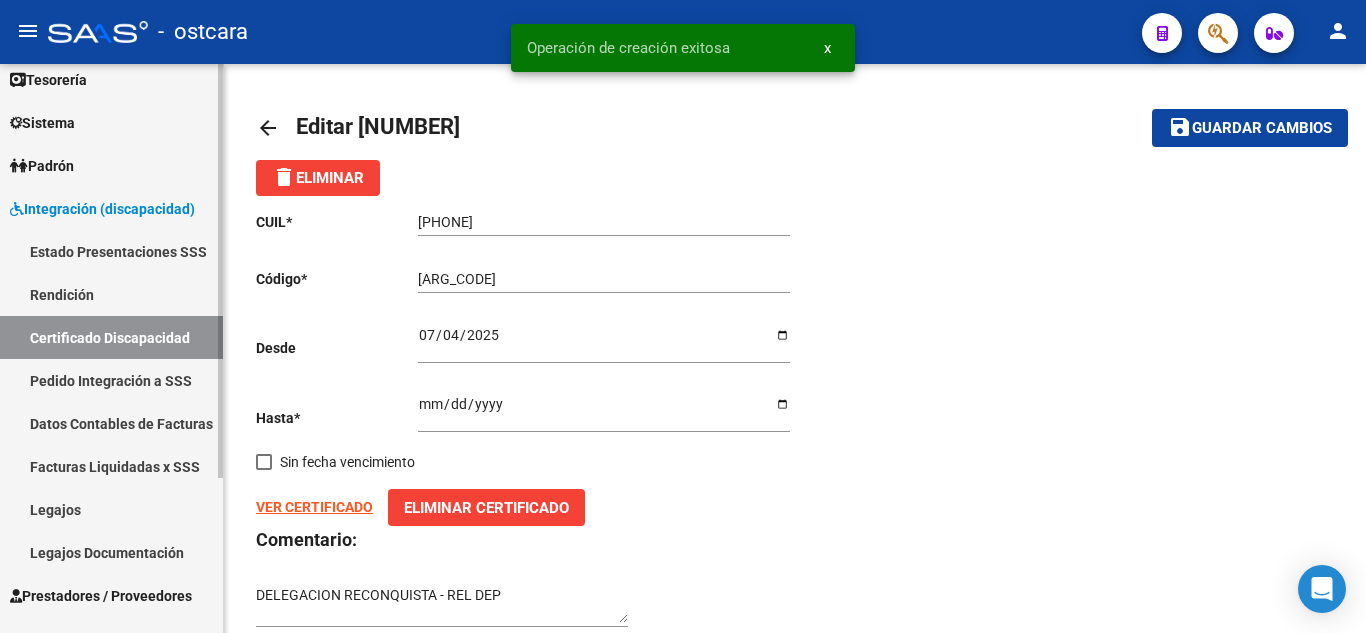 click on "Estado Presentaciones SSS" at bounding box center (111, 251) 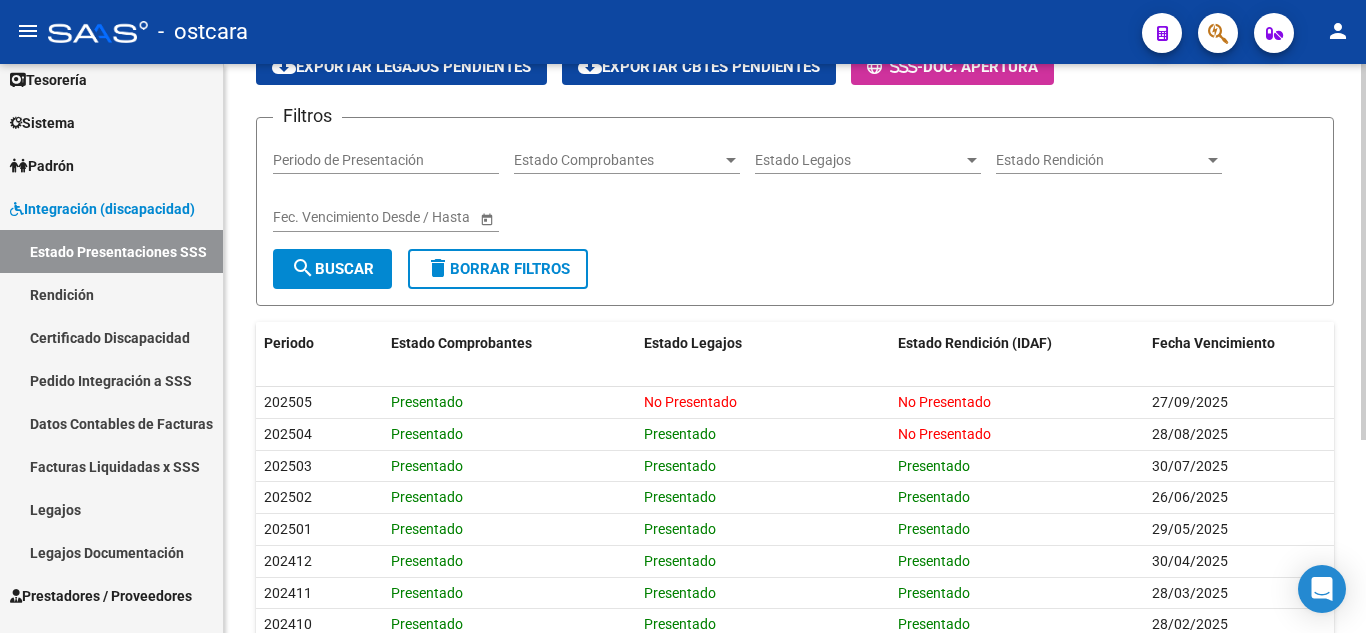 scroll, scrollTop: 293, scrollLeft: 0, axis: vertical 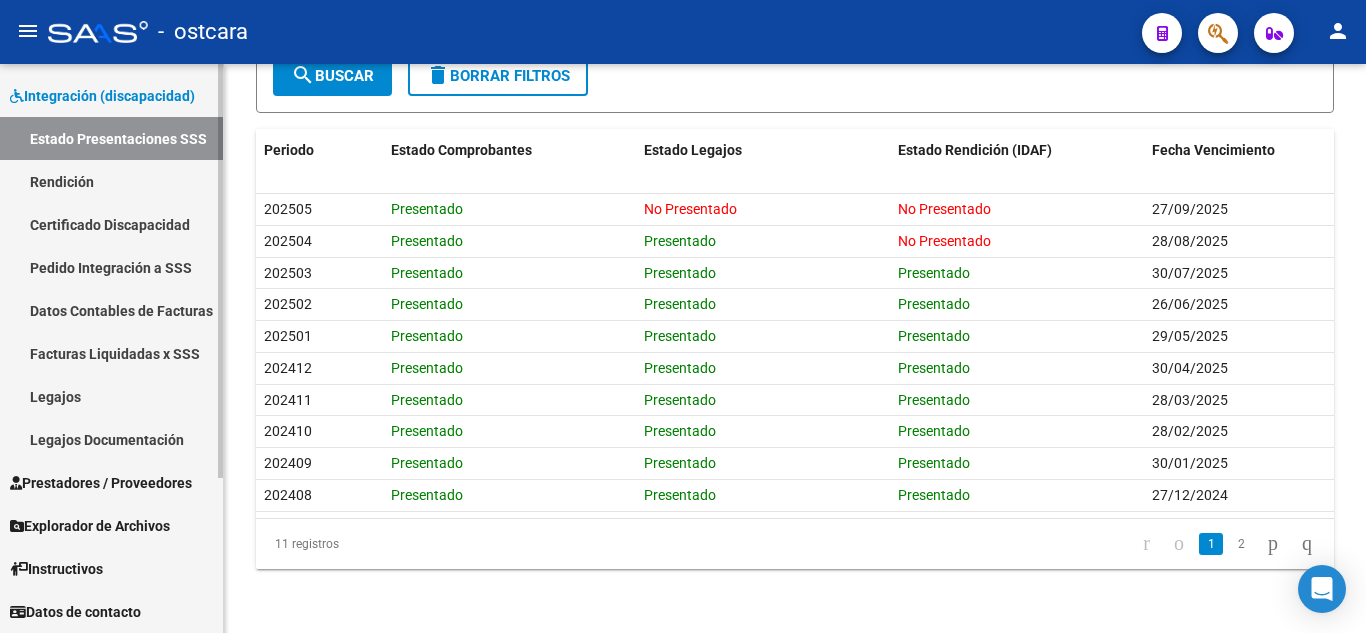 click on "Legajos" at bounding box center (111, 396) 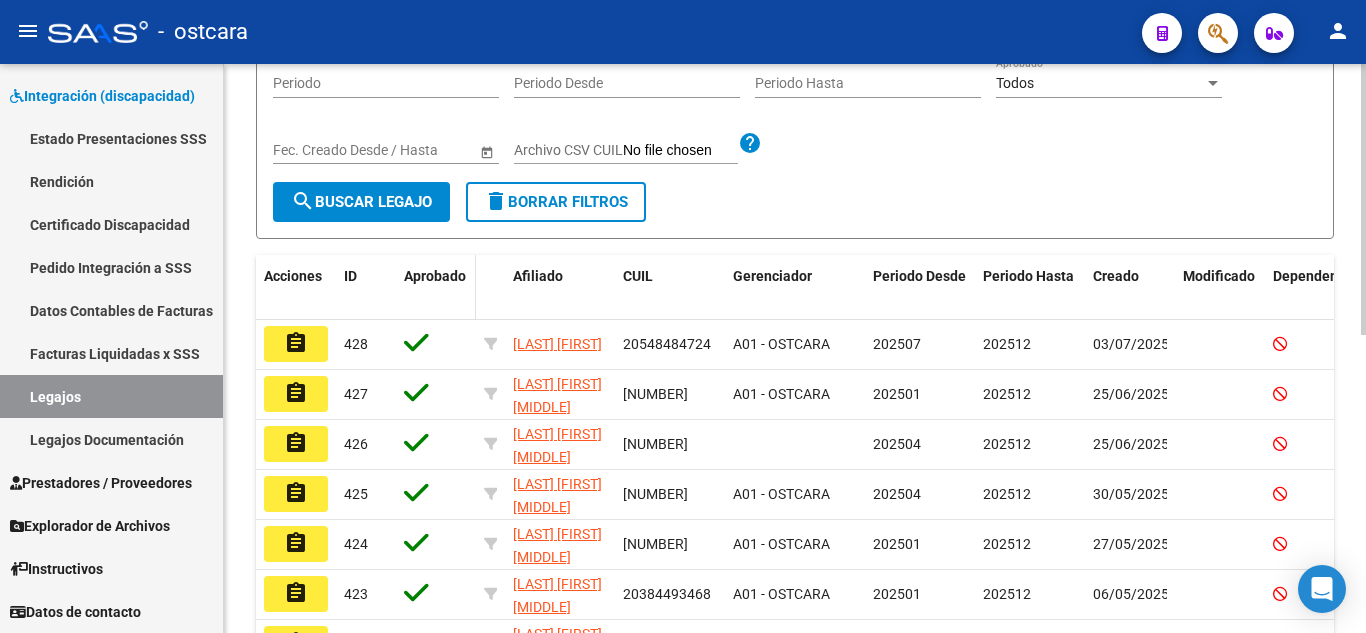 scroll, scrollTop: 300, scrollLeft: 0, axis: vertical 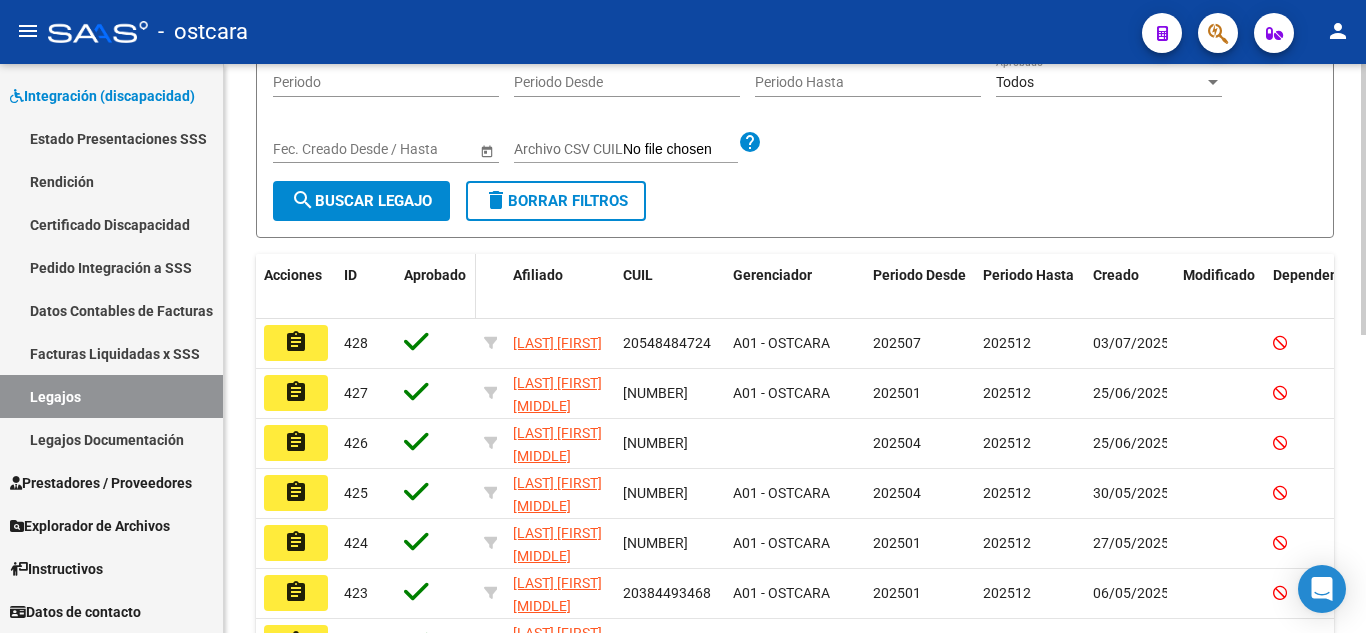 click on "Aprobado" 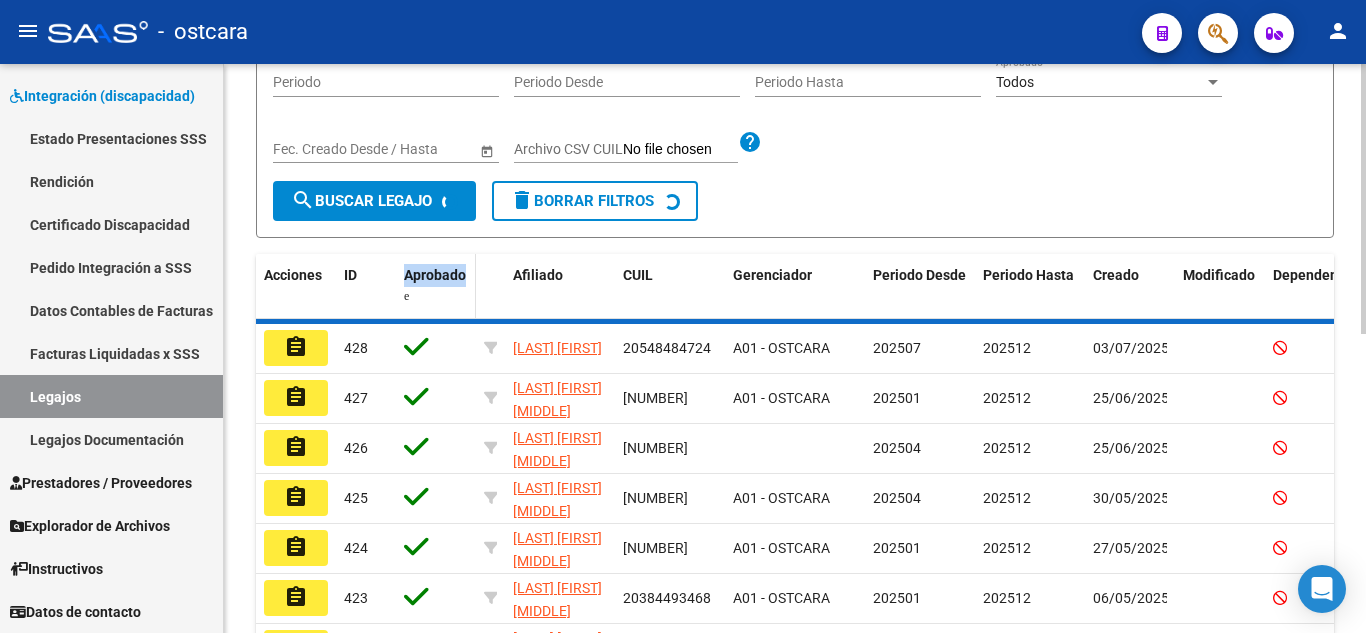 click on "Aprobado" 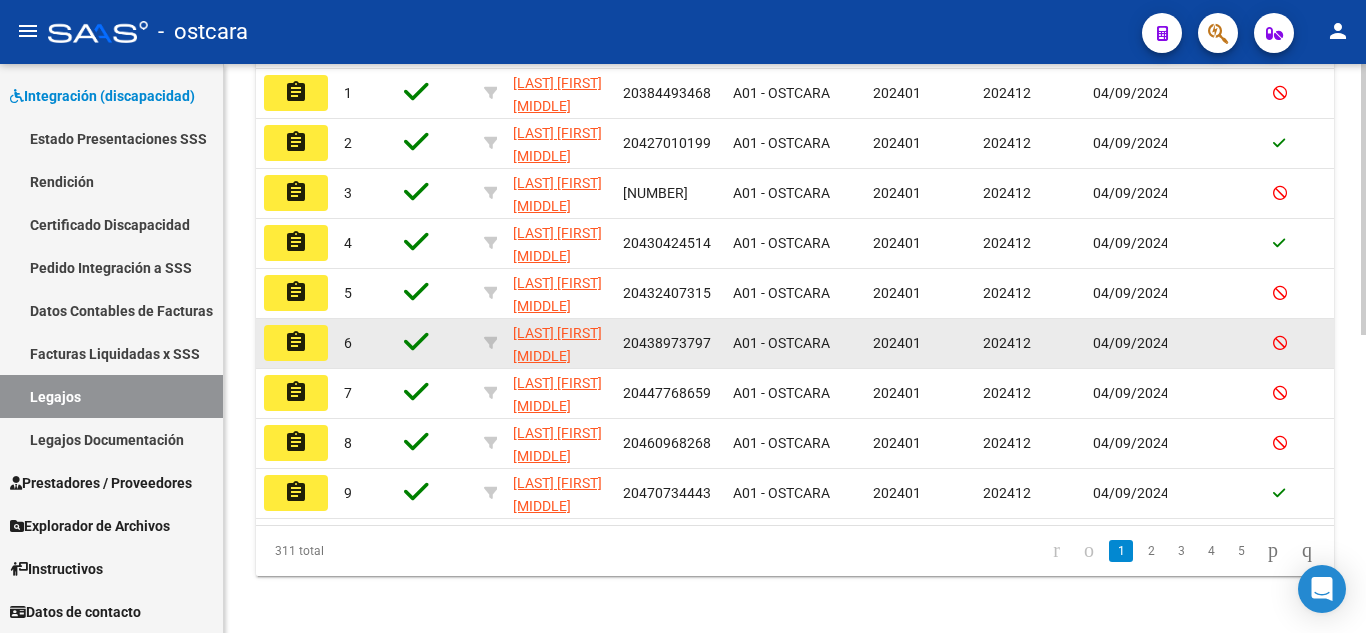 scroll, scrollTop: 400, scrollLeft: 0, axis: vertical 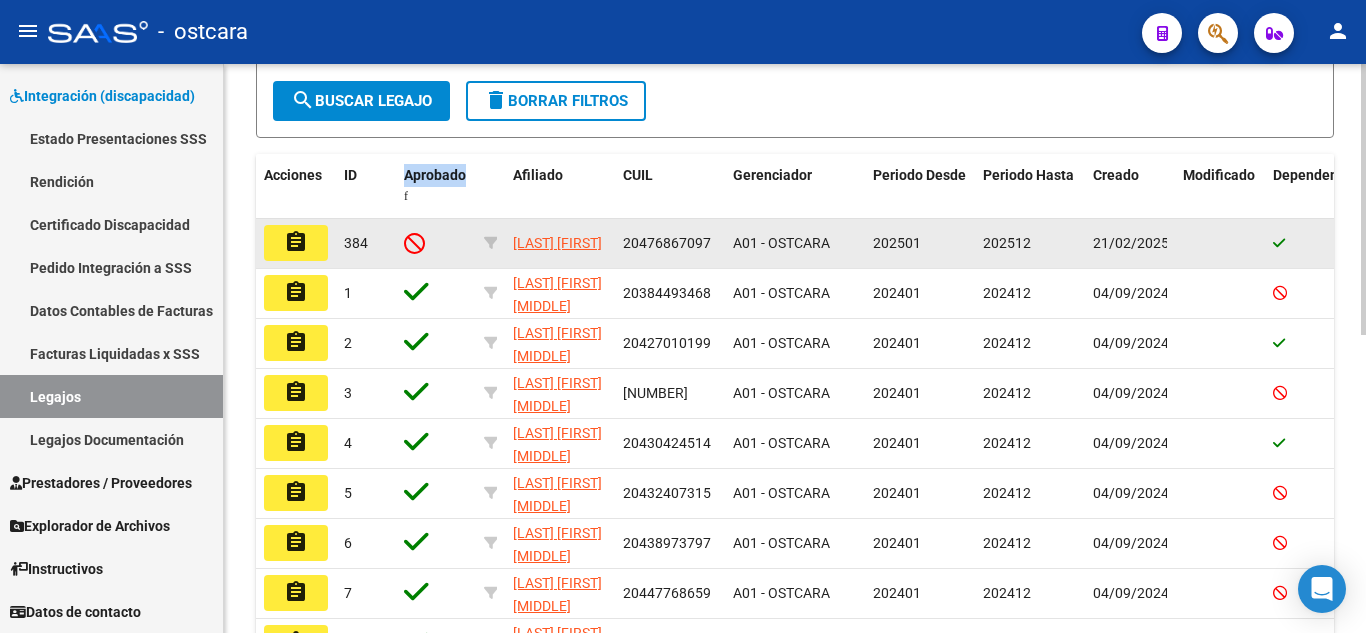 click on "assignment" 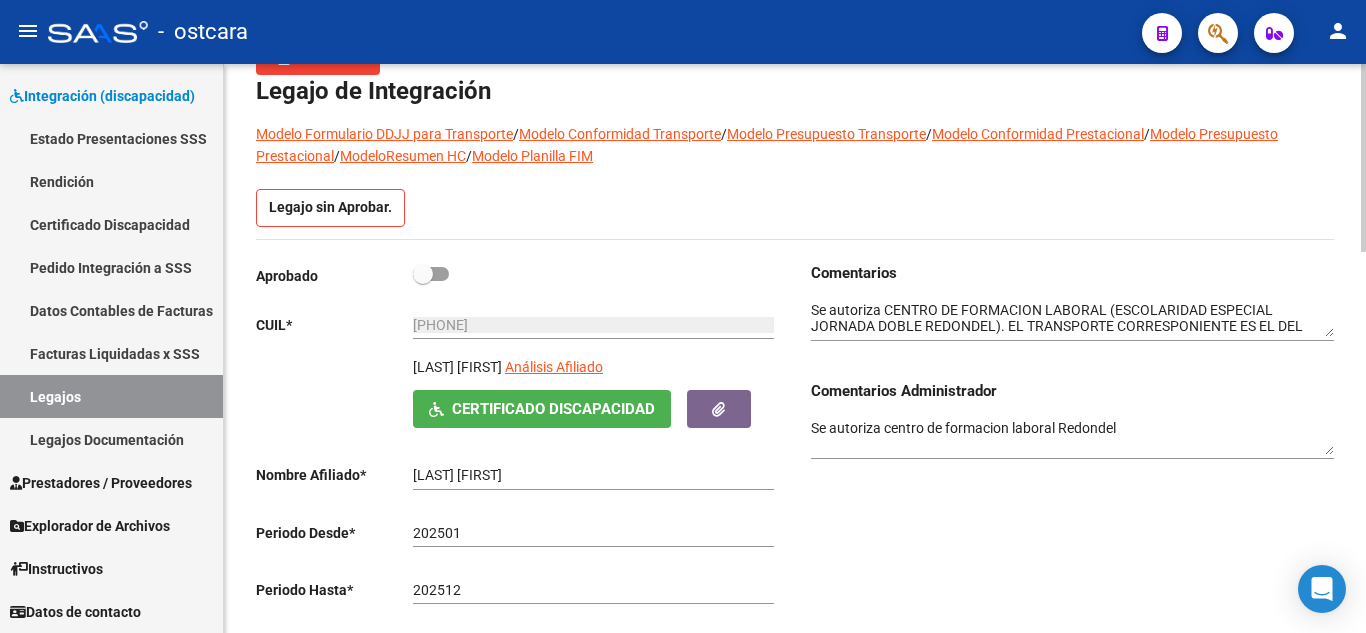 scroll, scrollTop: 100, scrollLeft: 0, axis: vertical 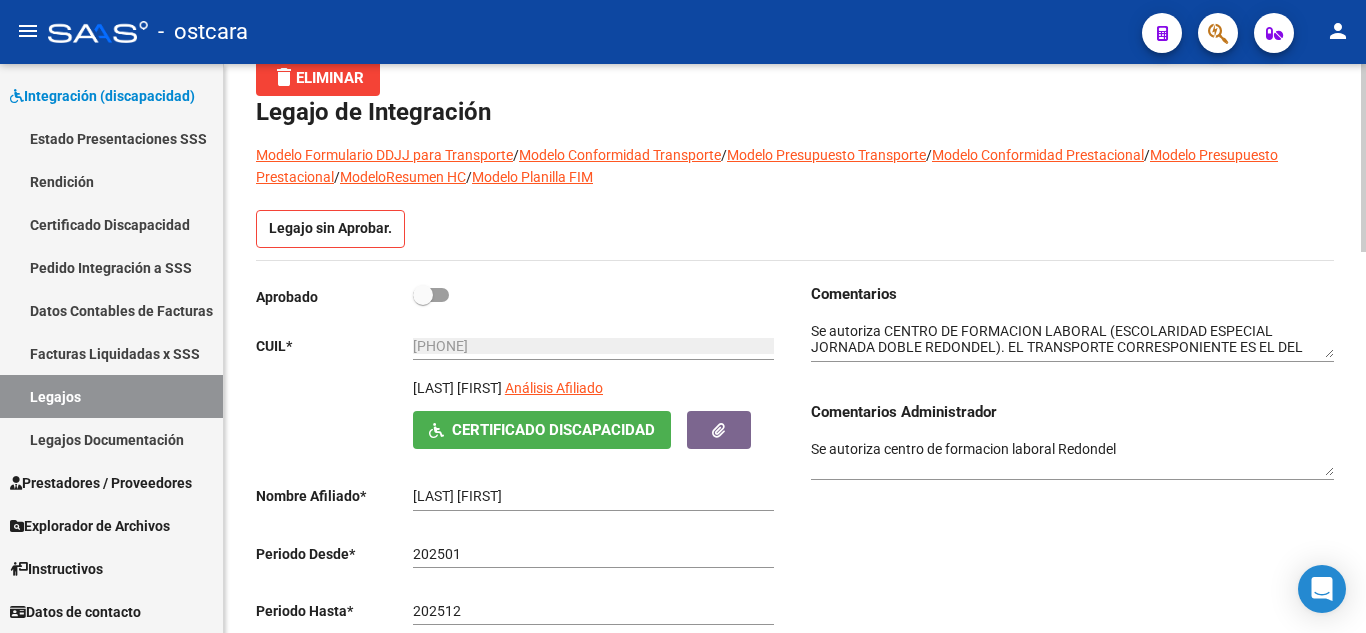 click at bounding box center (431, 295) 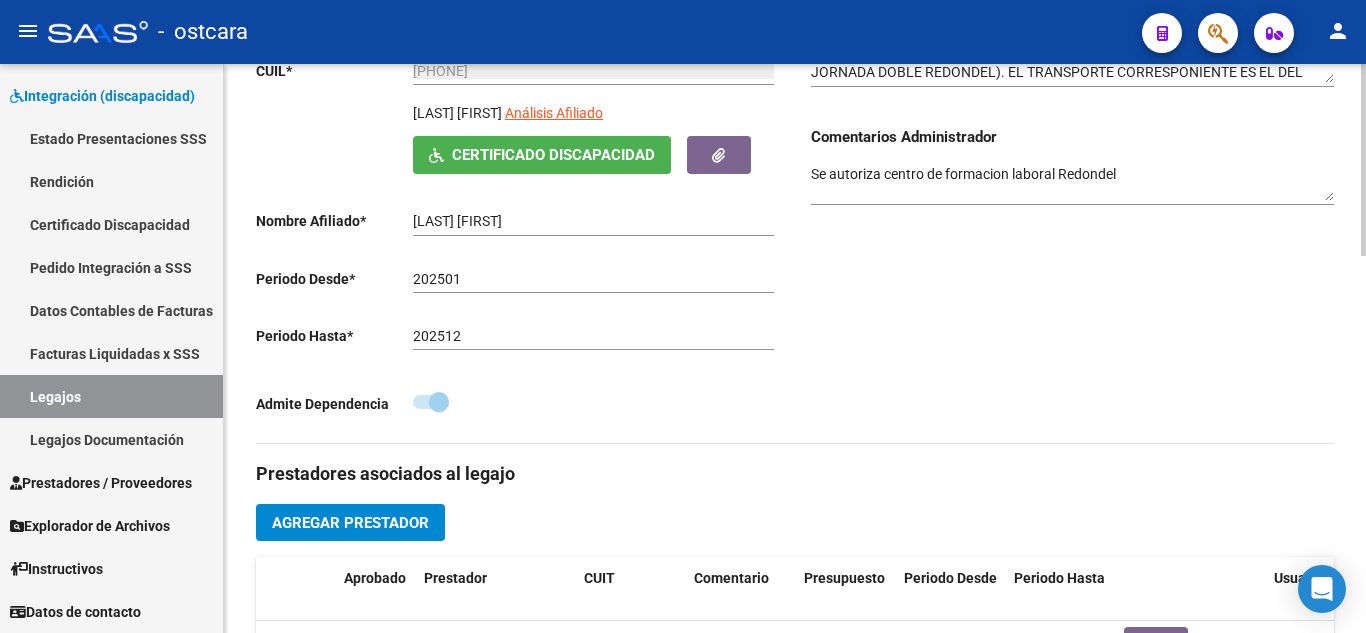scroll, scrollTop: 0, scrollLeft: 0, axis: both 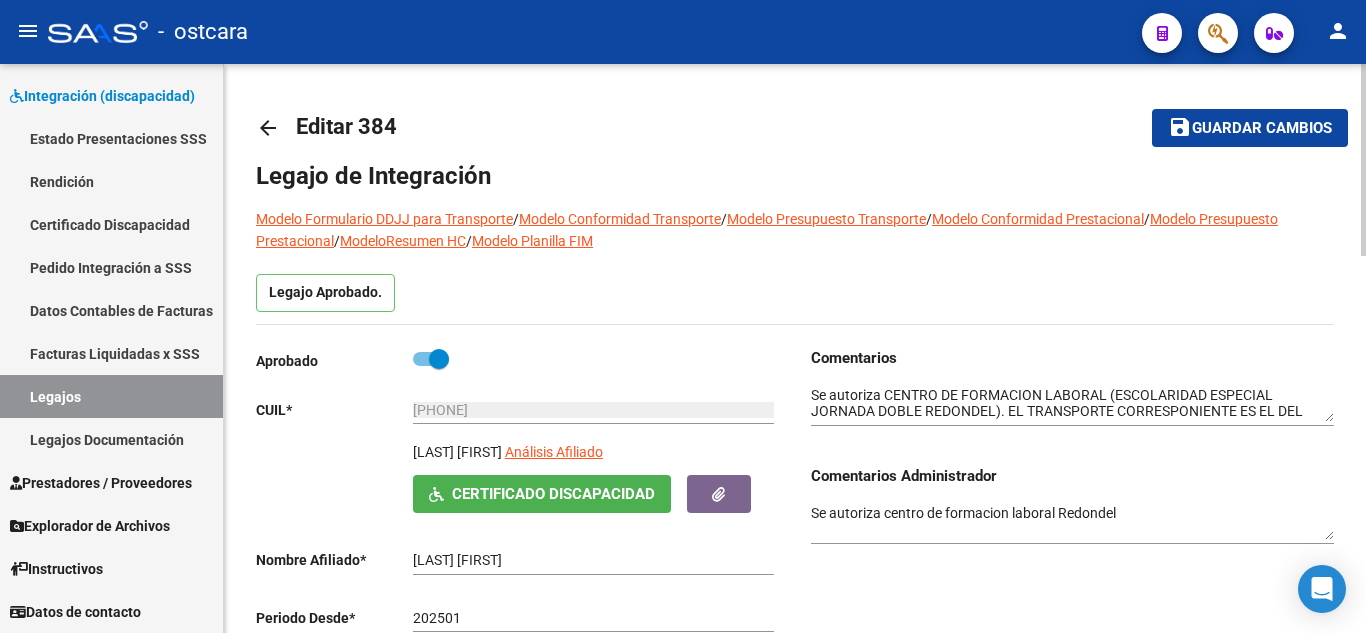 click on "save Guardar cambios" 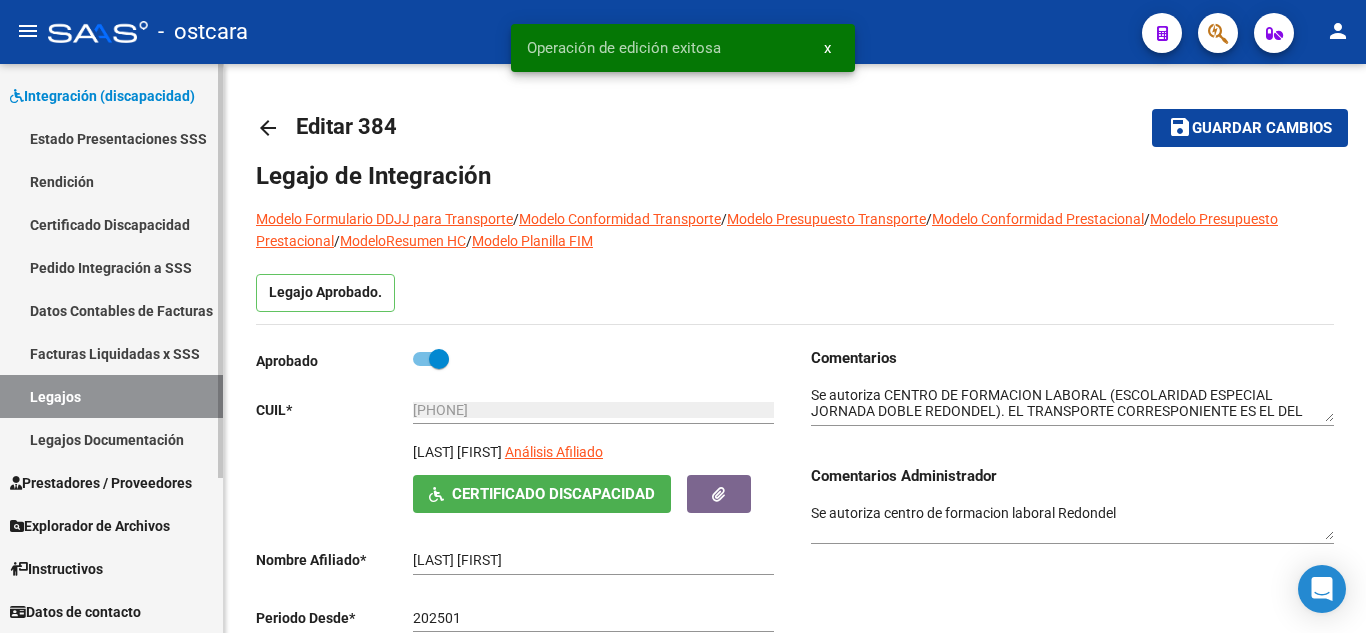 click on "Legajos" at bounding box center [111, 396] 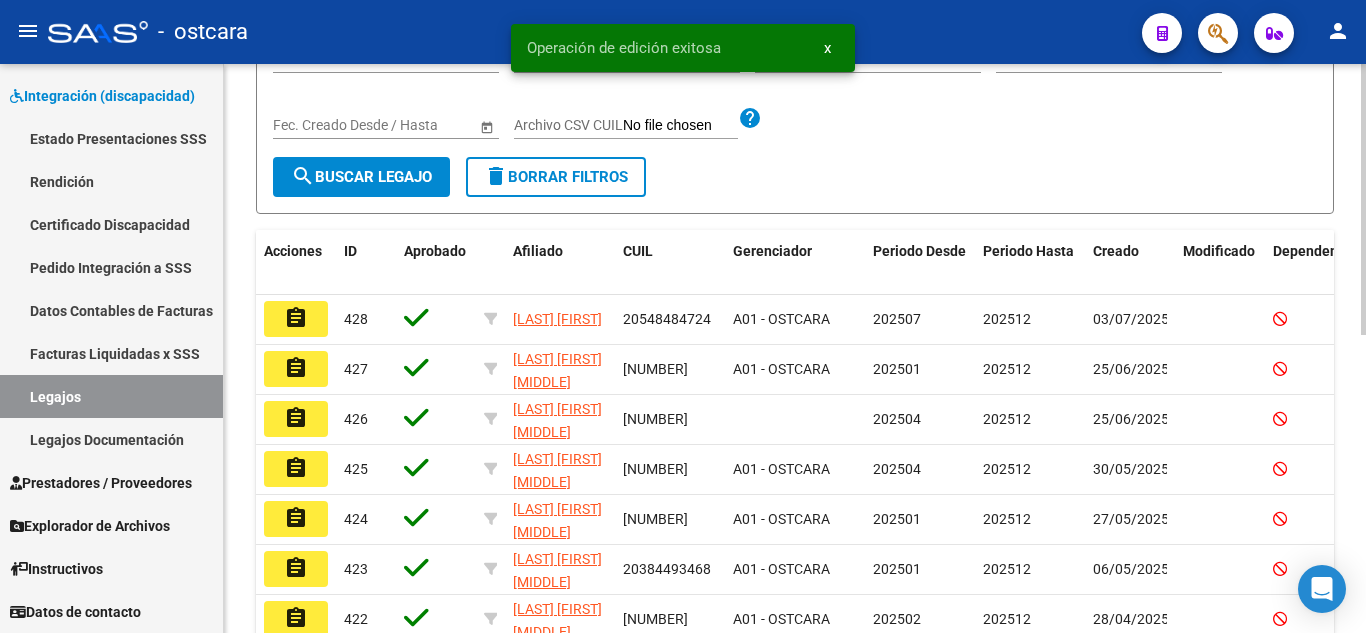 scroll, scrollTop: 300, scrollLeft: 0, axis: vertical 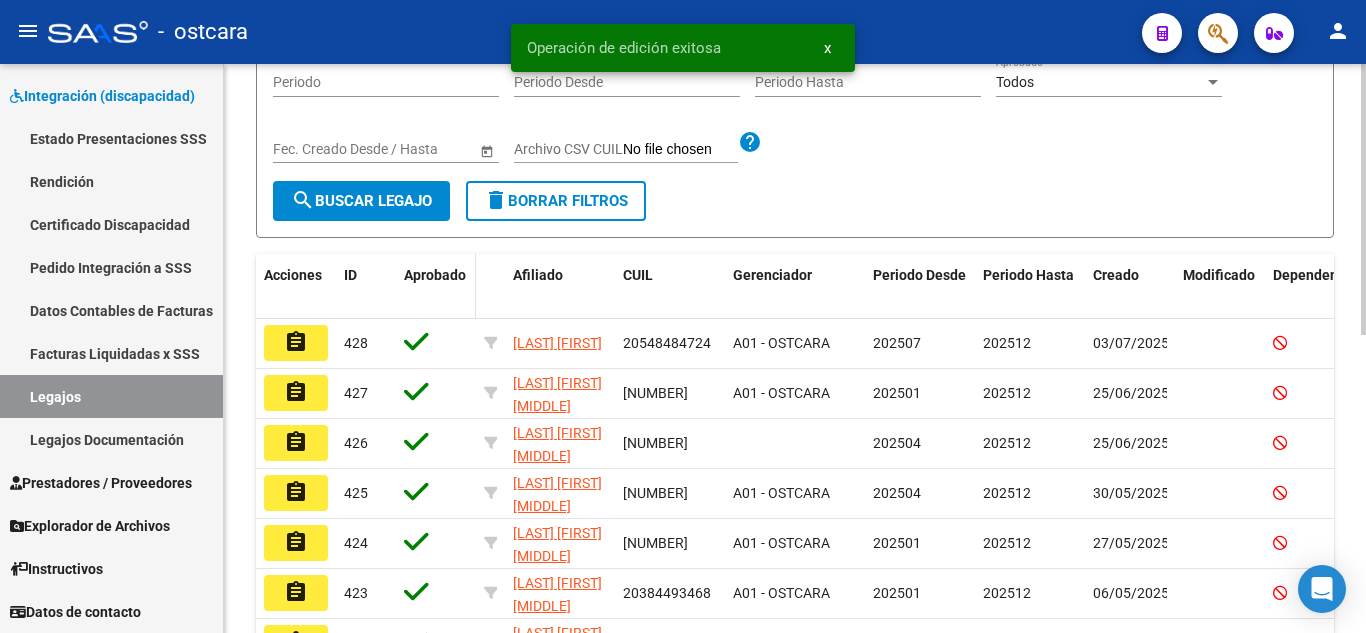 click on "Aprobado" 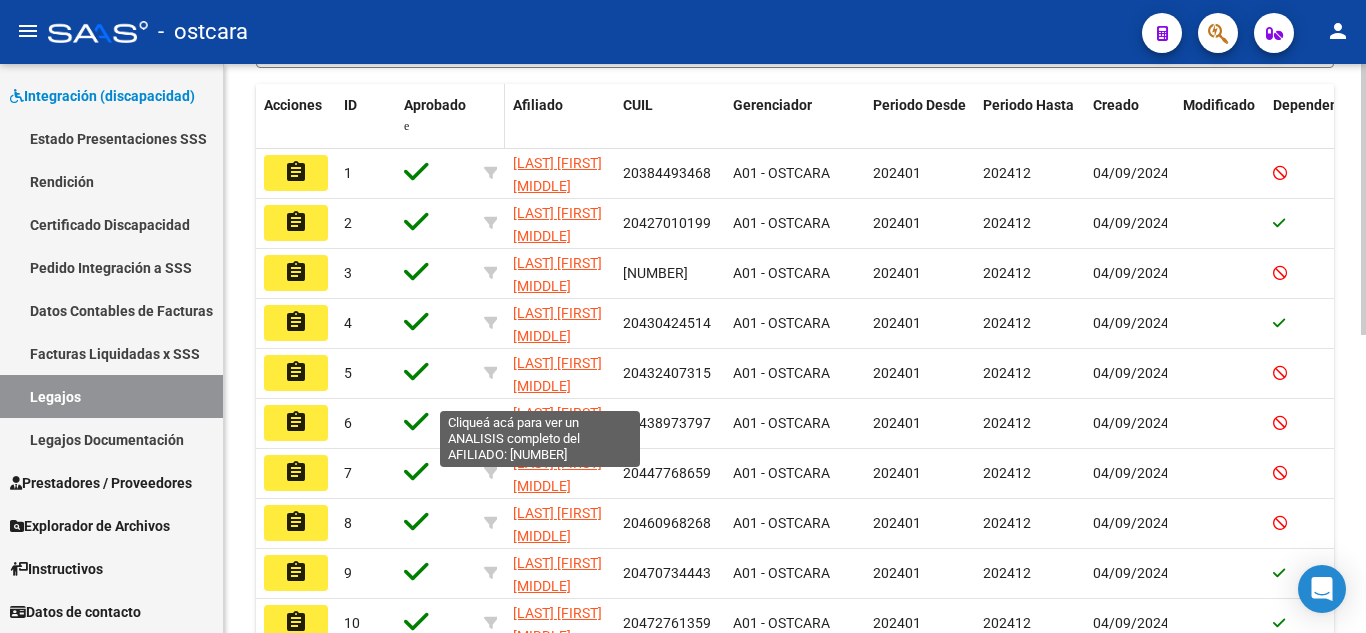 scroll, scrollTop: 224, scrollLeft: 0, axis: vertical 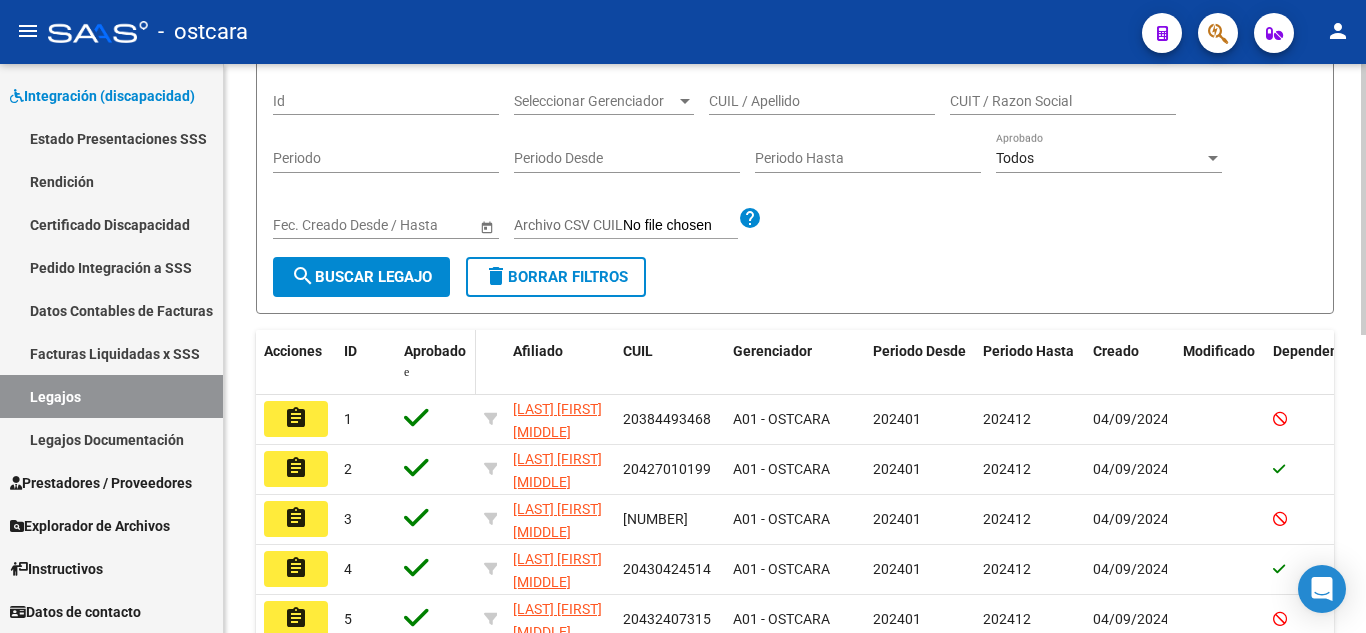 click 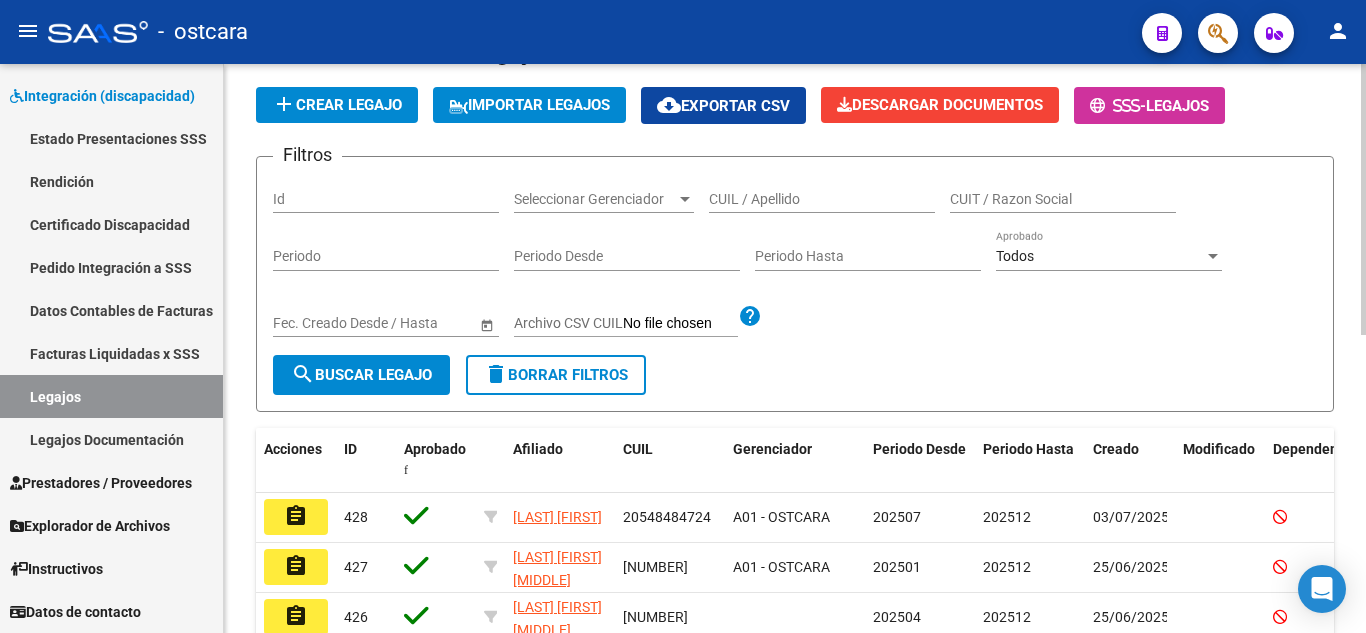 scroll, scrollTop: 0, scrollLeft: 0, axis: both 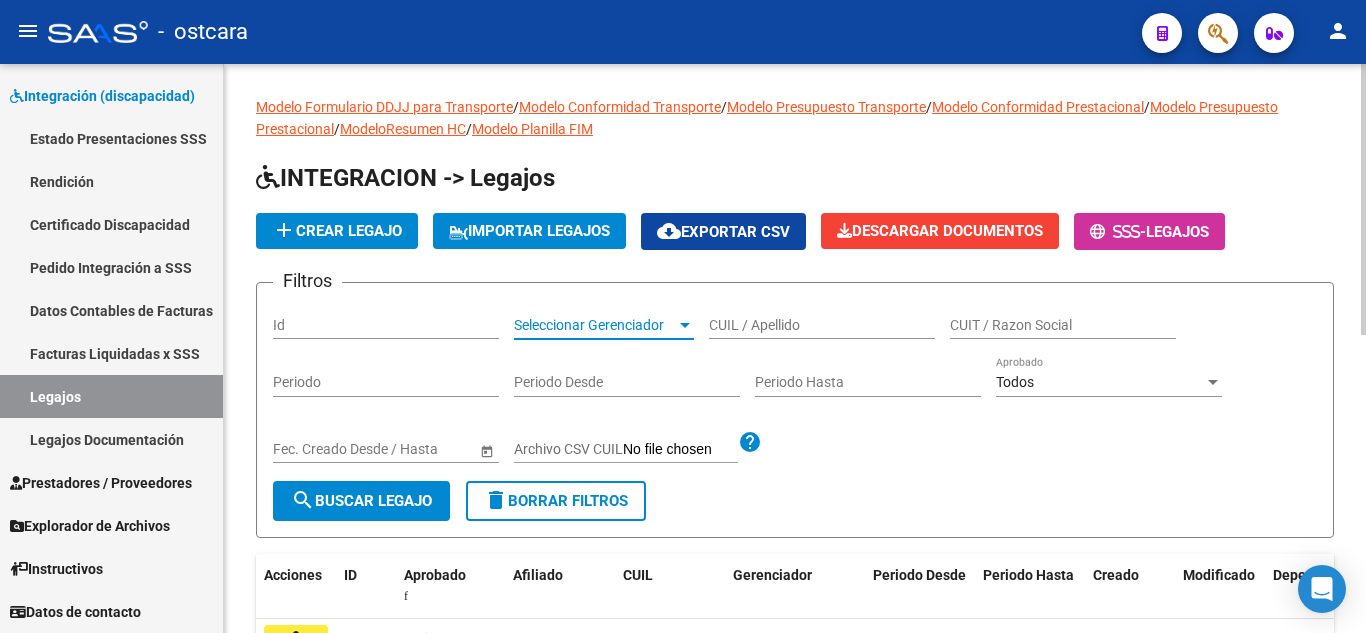 click on "Seleccionar Gerenciador" at bounding box center [595, 325] 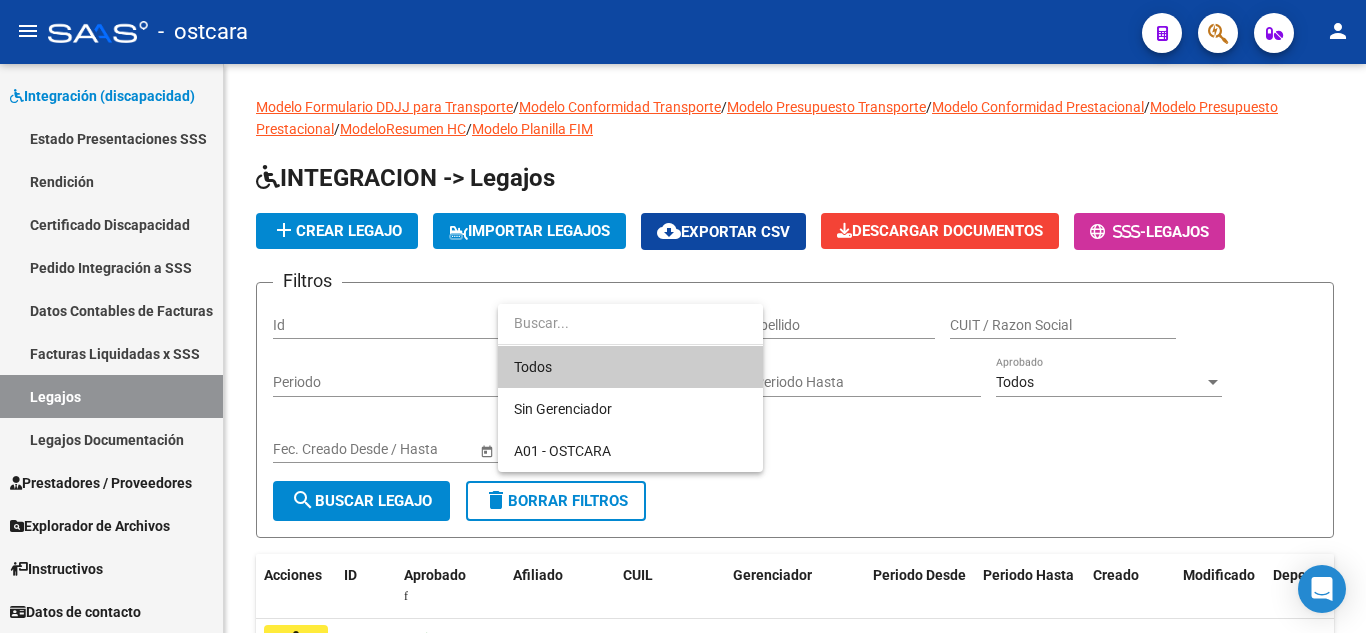 click at bounding box center [683, 316] 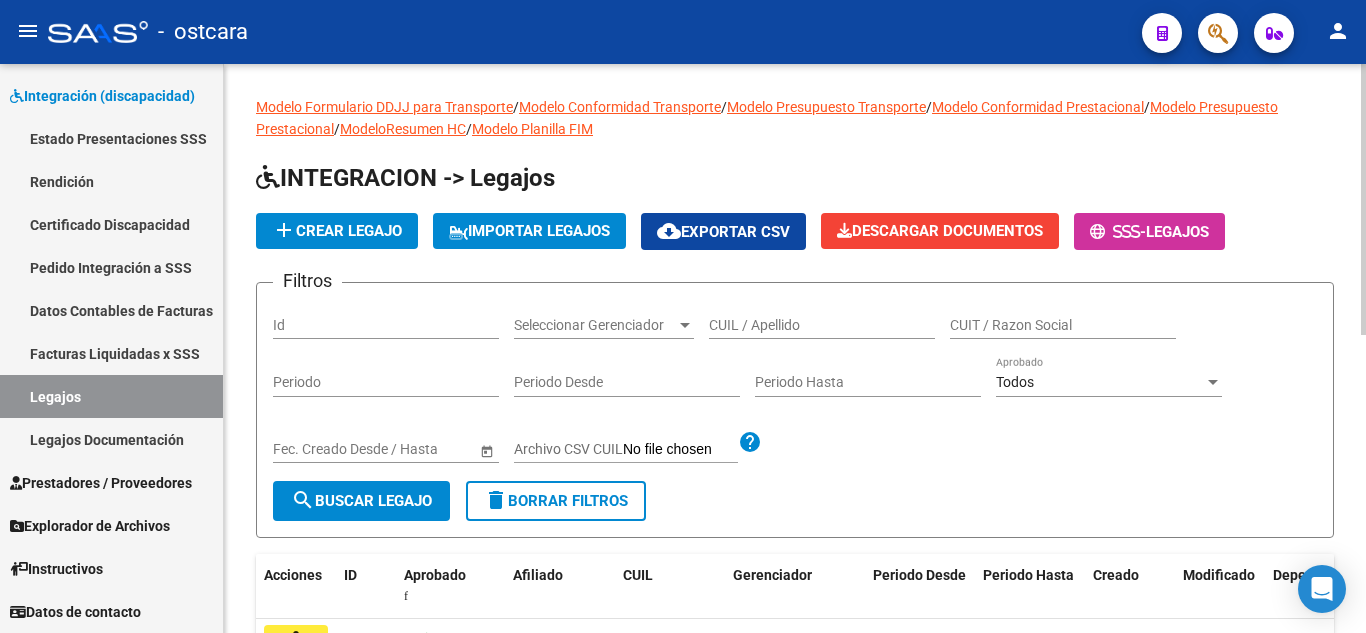 click on "CUIL / Apellido" at bounding box center (822, 325) 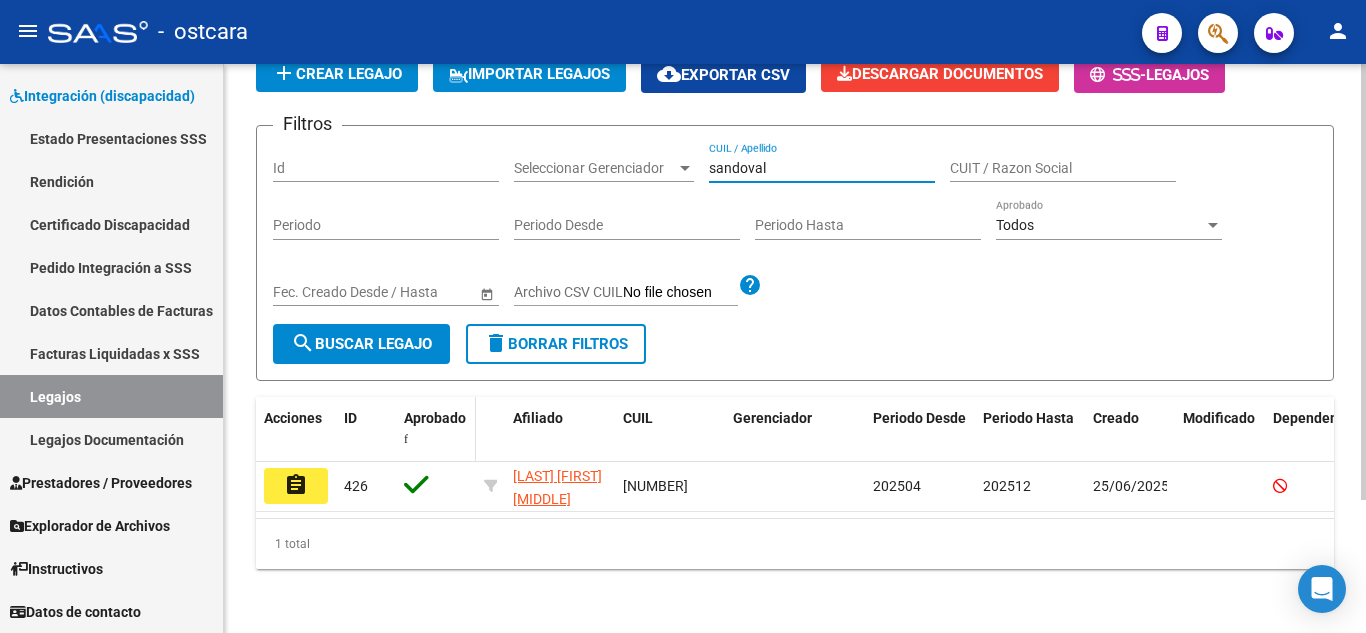 scroll, scrollTop: 174, scrollLeft: 0, axis: vertical 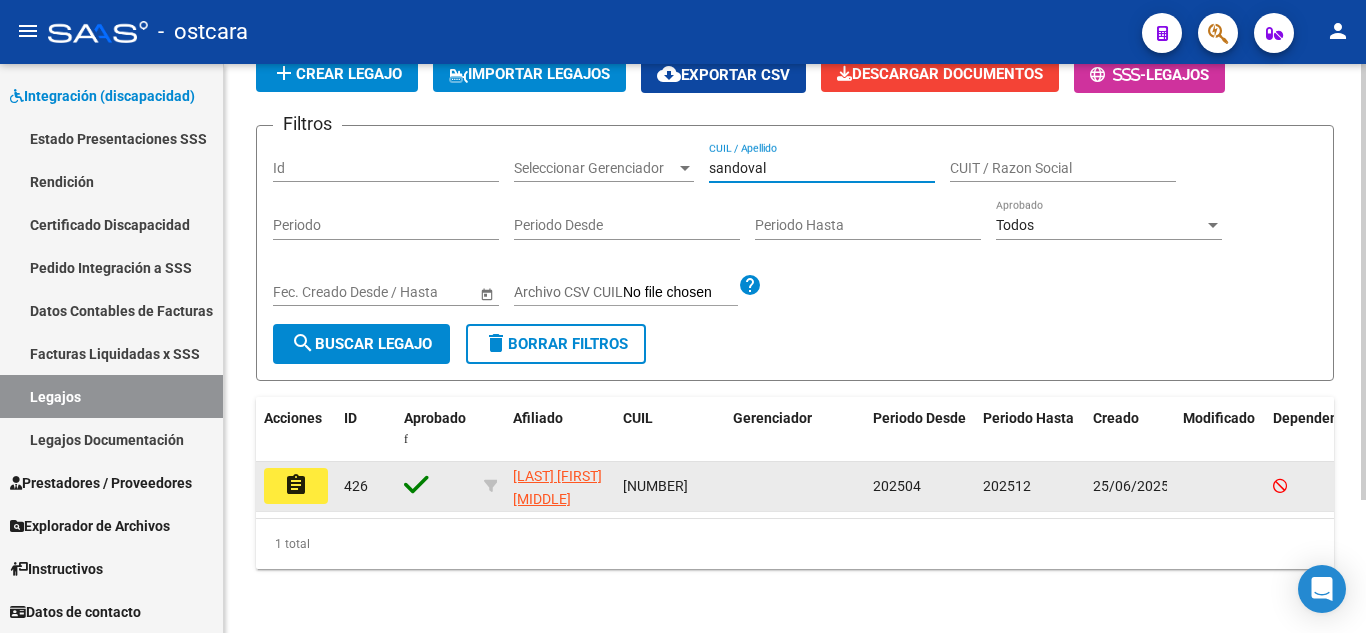 type on "sandoval" 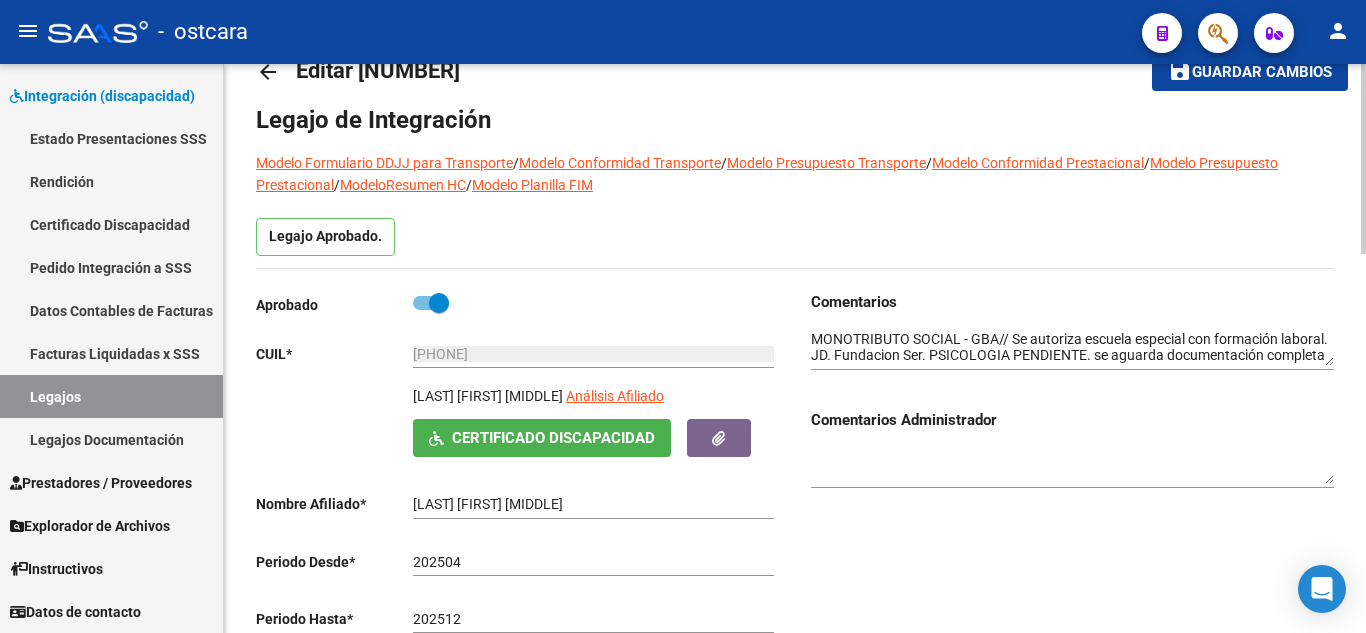 scroll, scrollTop: 200, scrollLeft: 0, axis: vertical 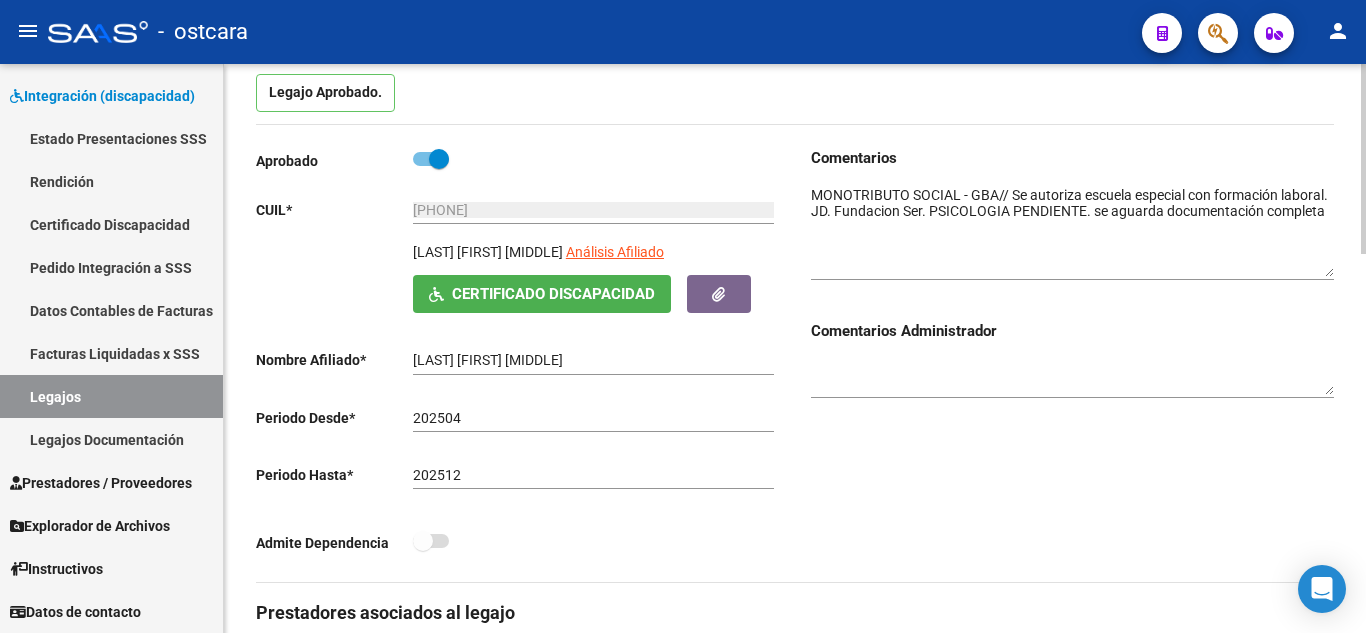 drag, startPoint x: 1333, startPoint y: 213, endPoint x: 1332, endPoint y: 269, distance: 56.008926 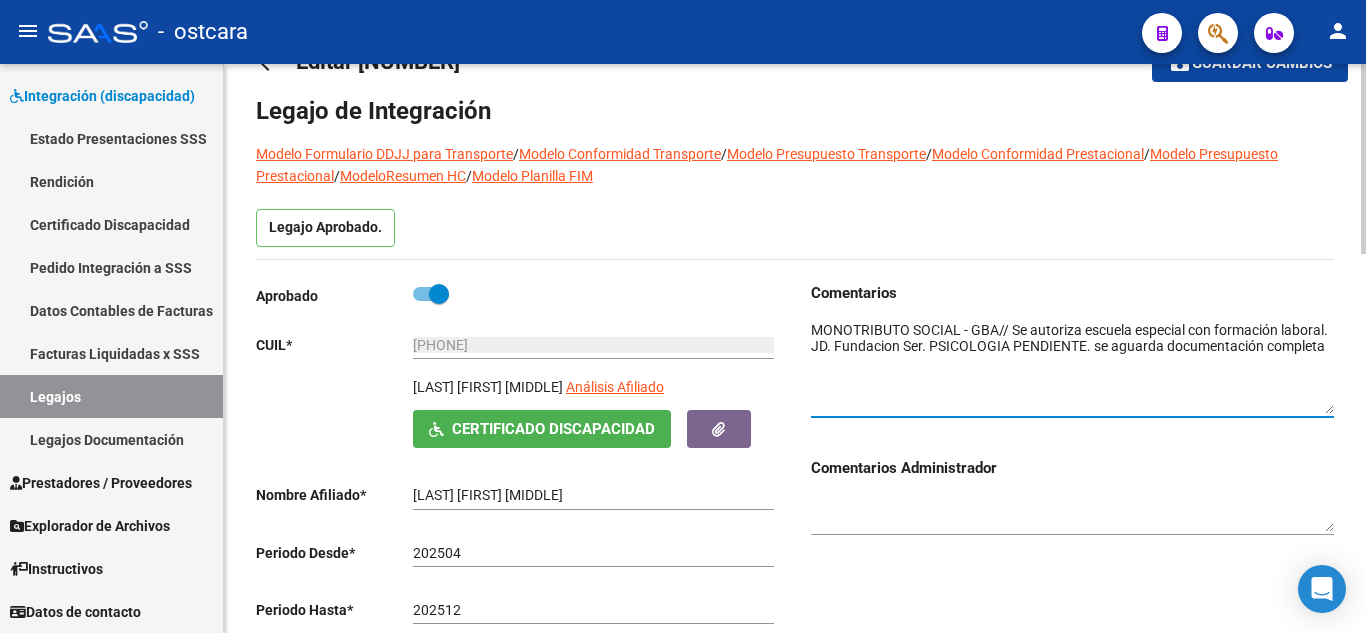 scroll, scrollTop: 86, scrollLeft: 0, axis: vertical 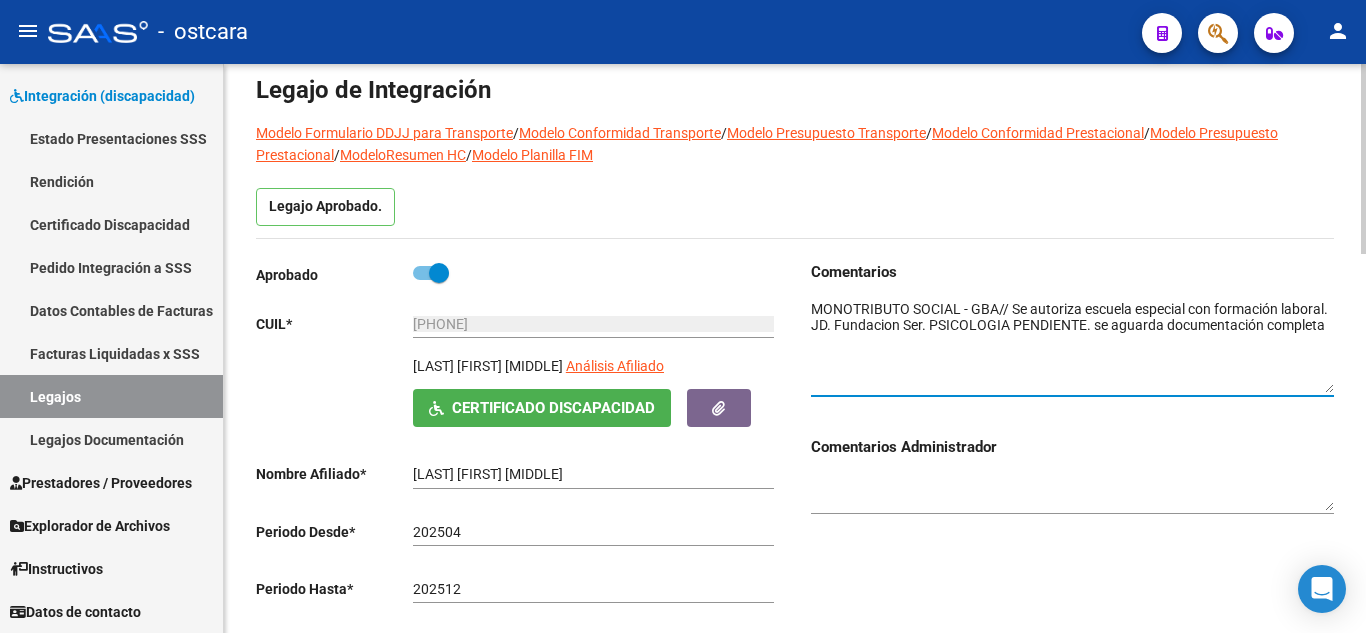 click 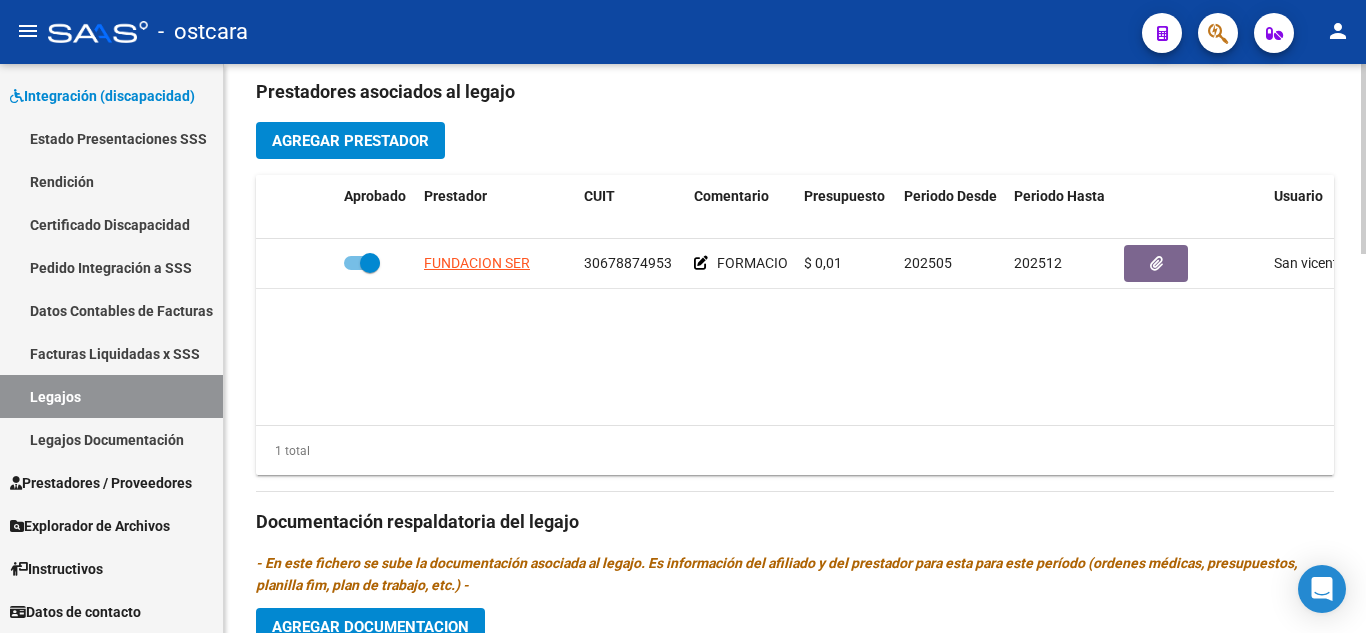scroll, scrollTop: 686, scrollLeft: 0, axis: vertical 